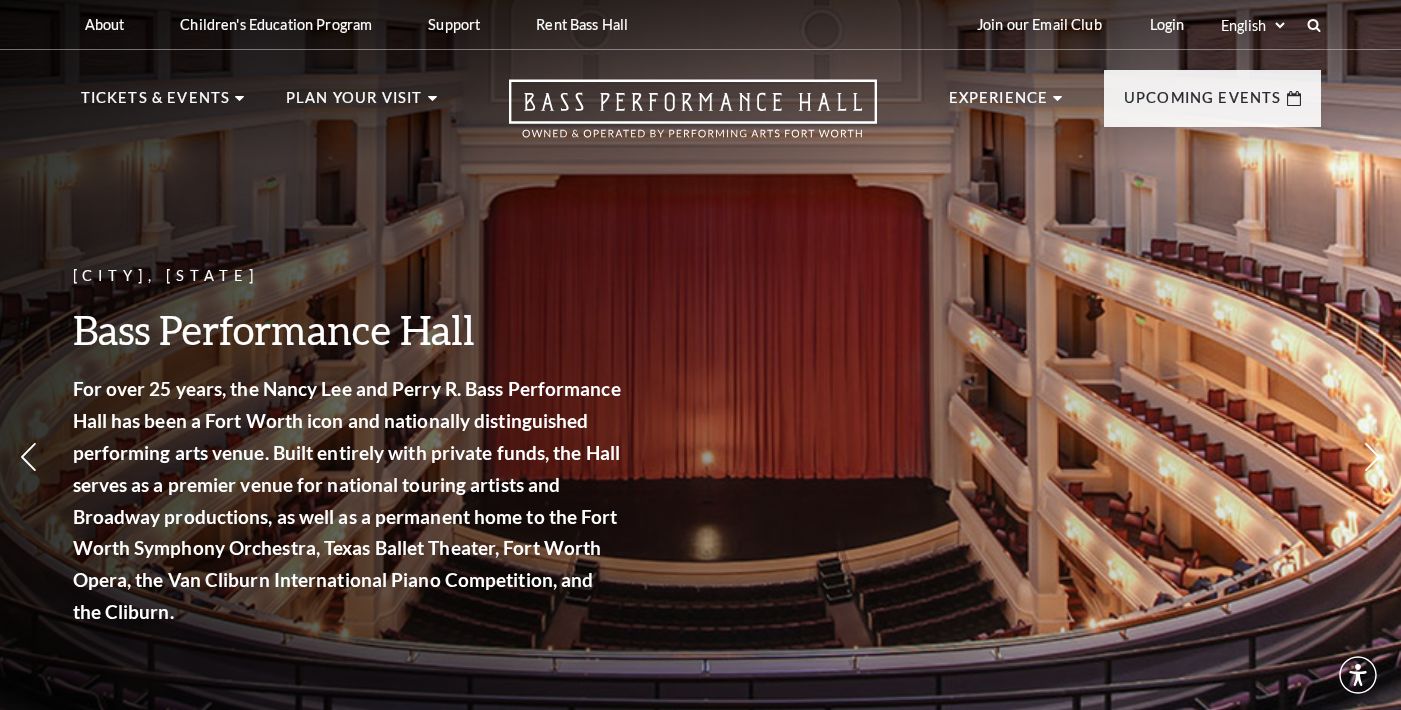 scroll, scrollTop: 0, scrollLeft: 0, axis: both 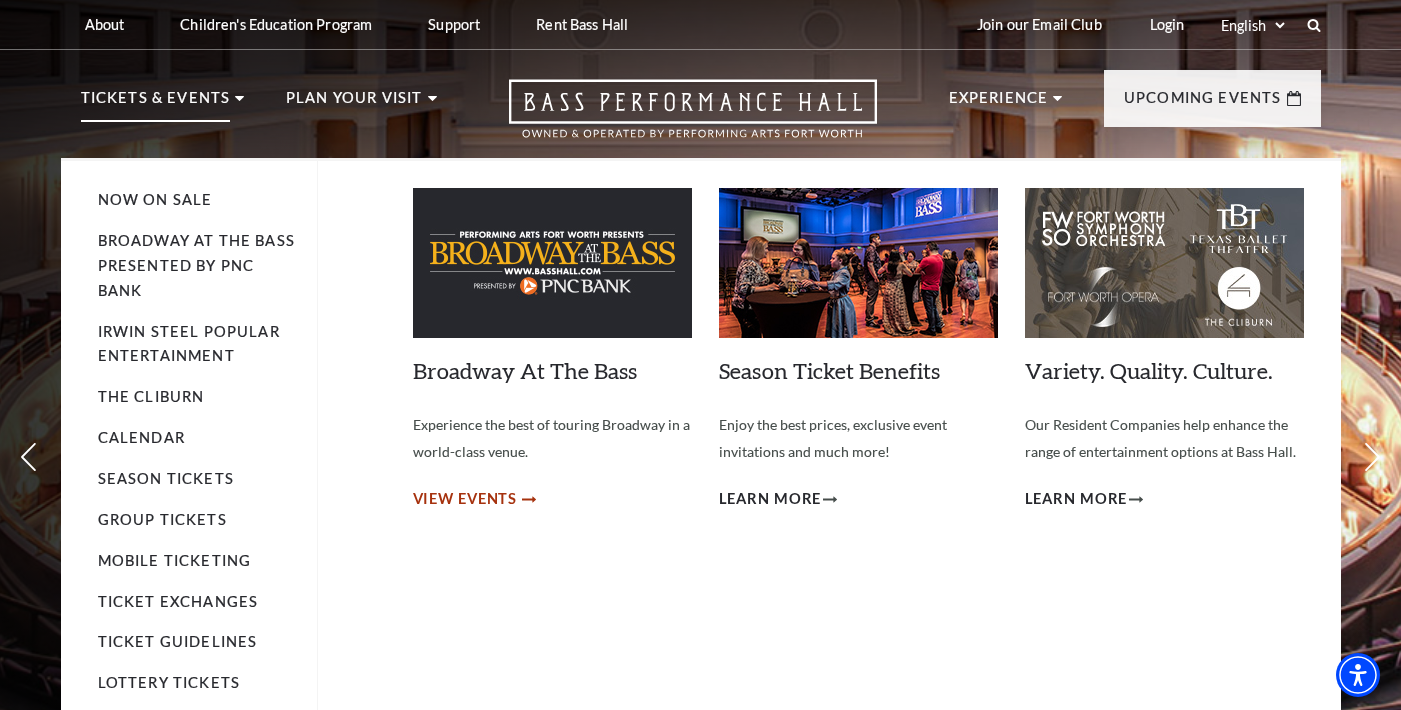 click on "View Events" at bounding box center [465, 499] 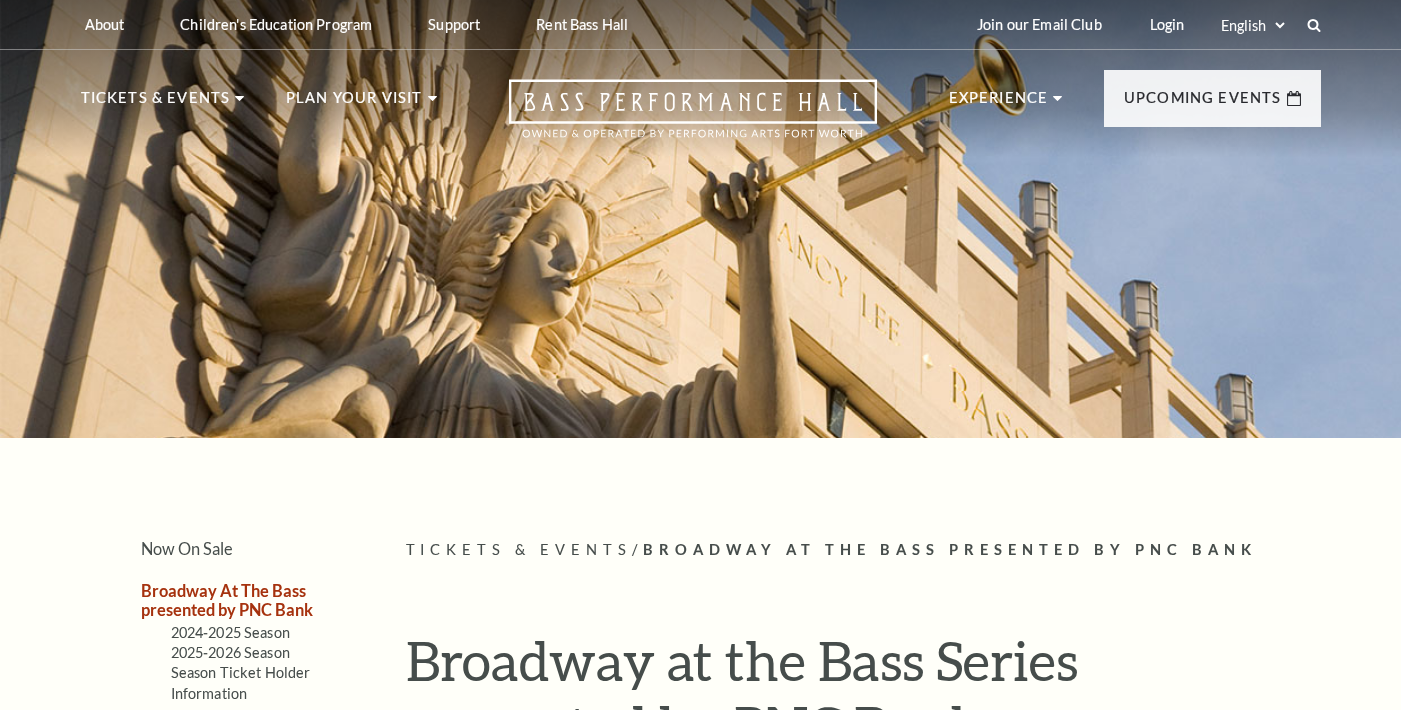 scroll, scrollTop: 0, scrollLeft: 0, axis: both 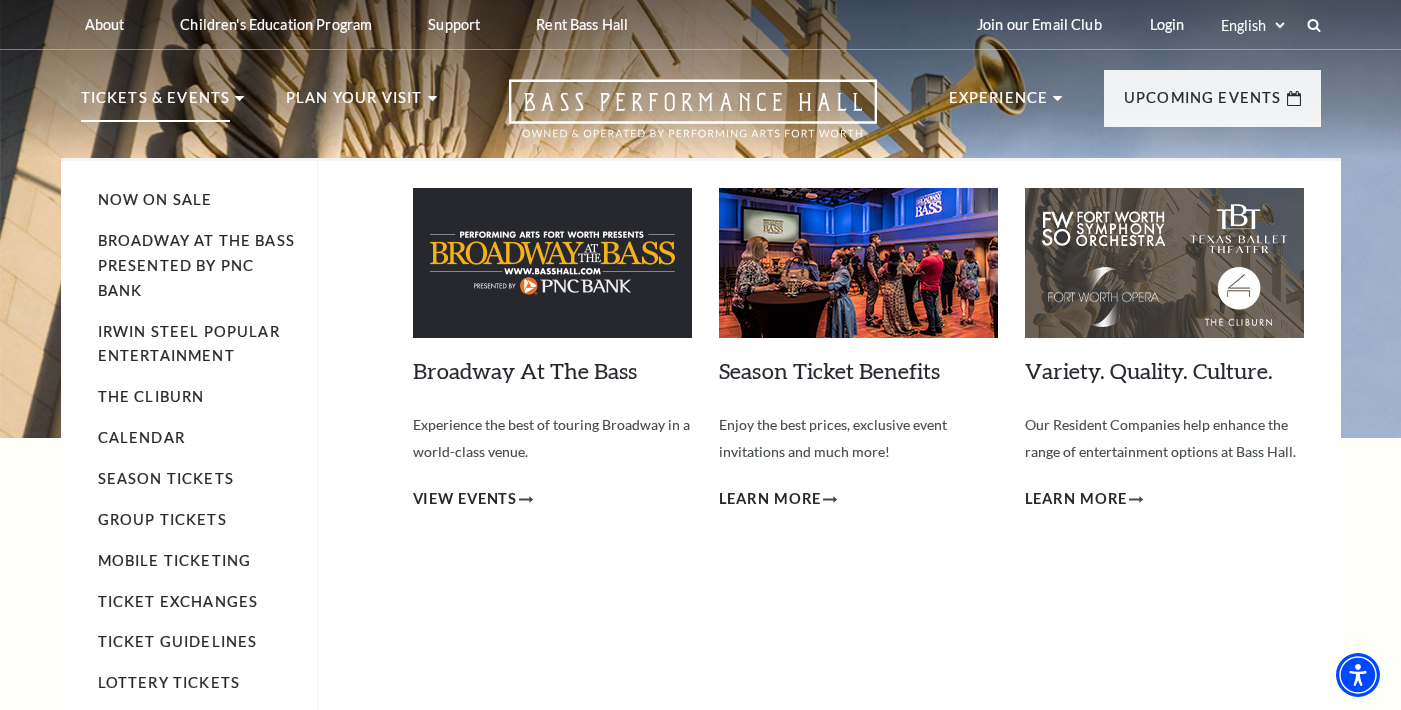 click on "Tickets & Events" at bounding box center (156, 104) 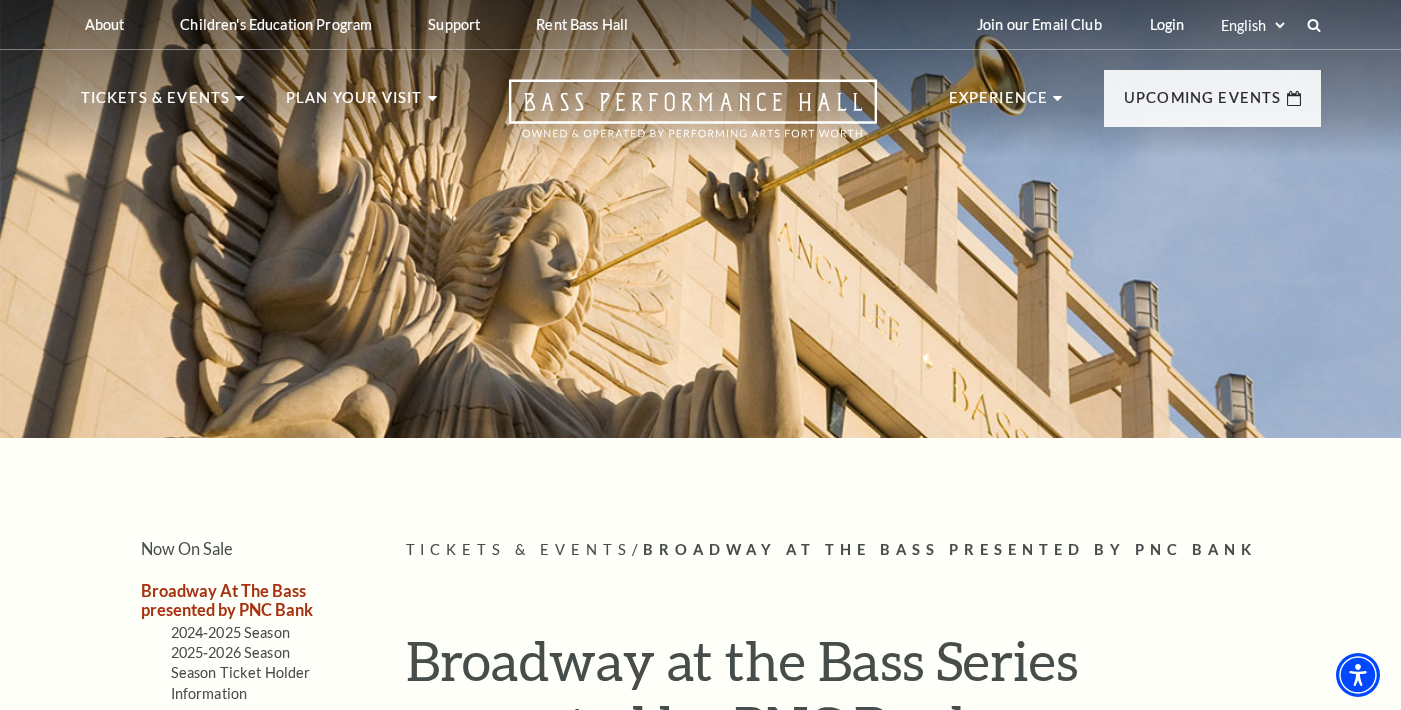 scroll, scrollTop: 0, scrollLeft: 0, axis: both 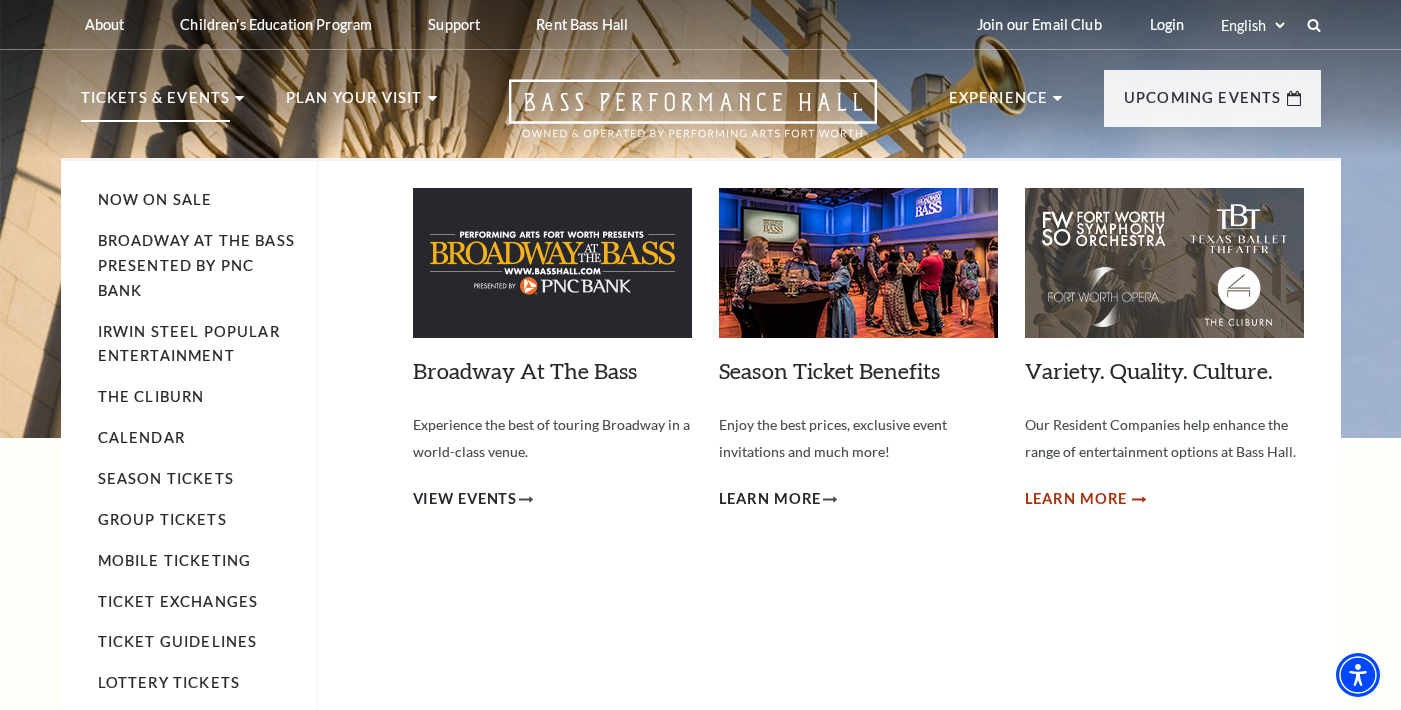 click on "Learn More" at bounding box center [1076, 499] 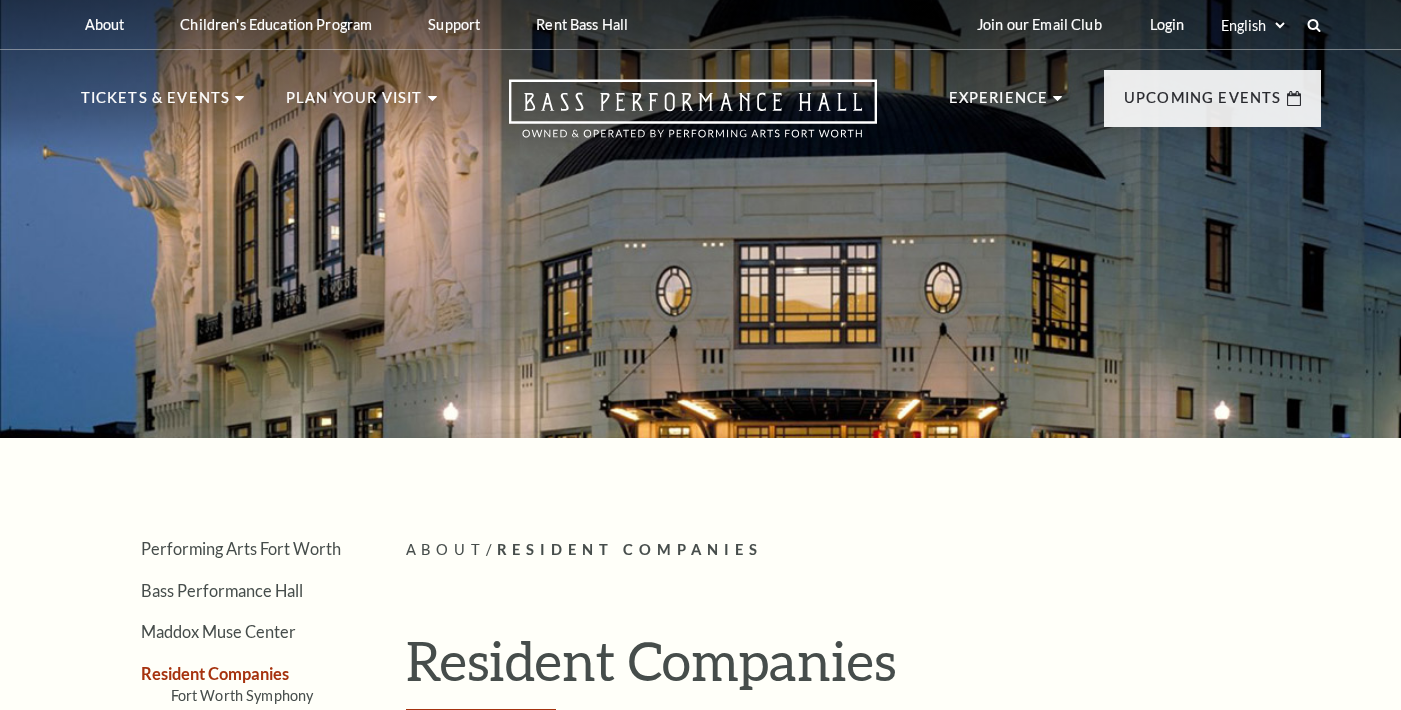 scroll, scrollTop: 0, scrollLeft: 0, axis: both 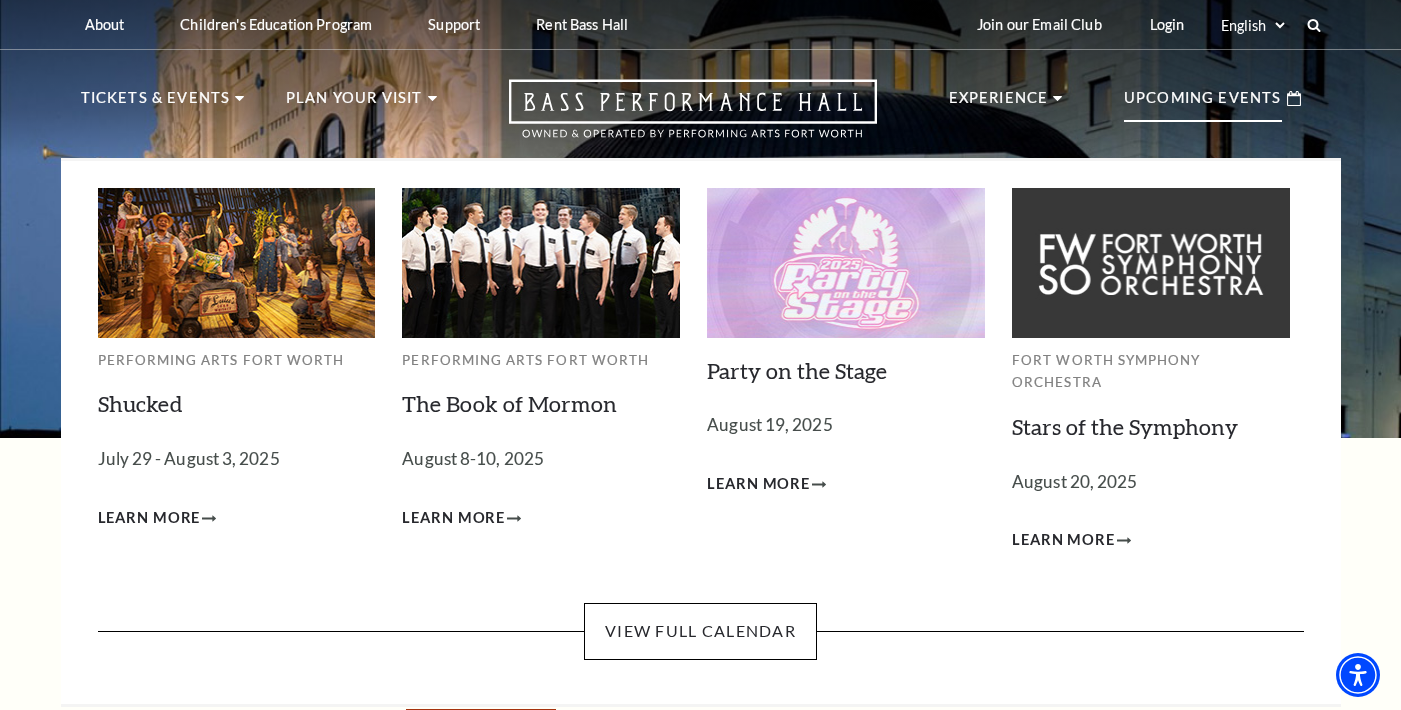 click on "Upcoming Events" at bounding box center (1203, 104) 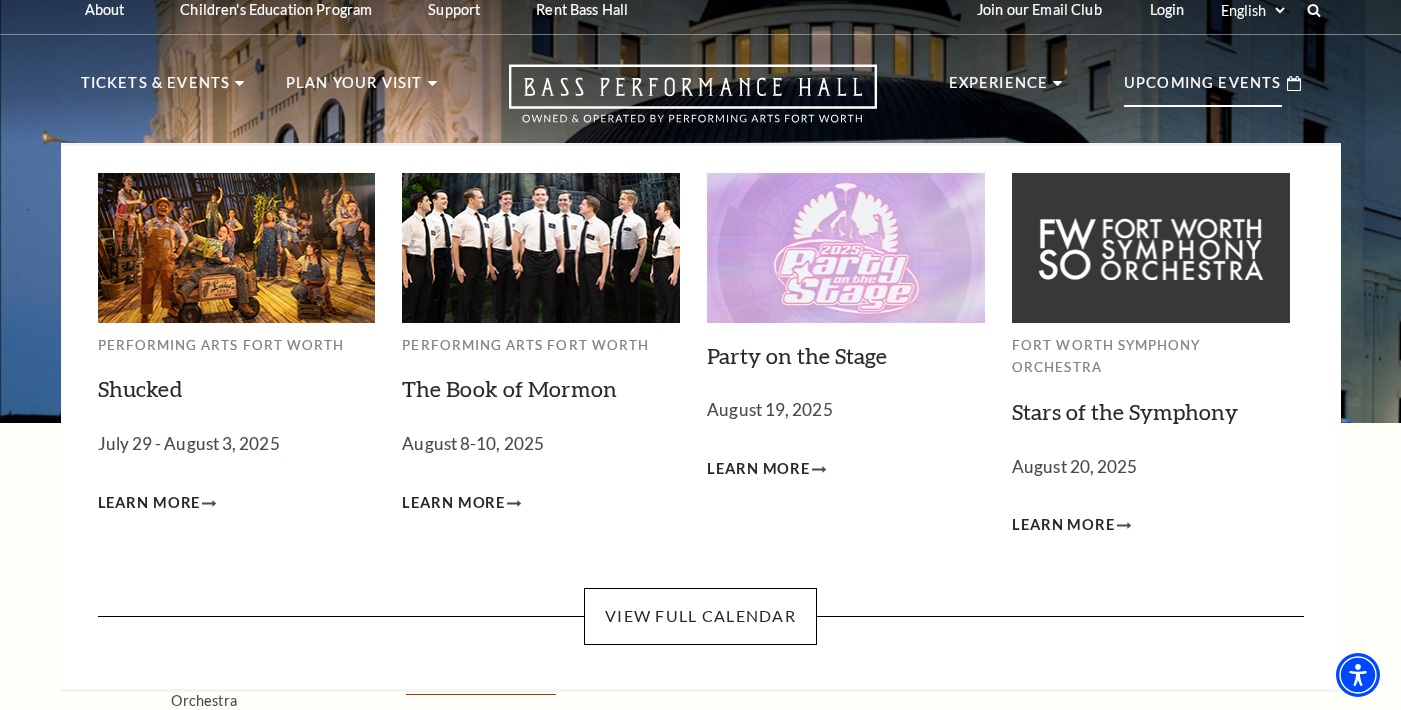scroll, scrollTop: 20, scrollLeft: 0, axis: vertical 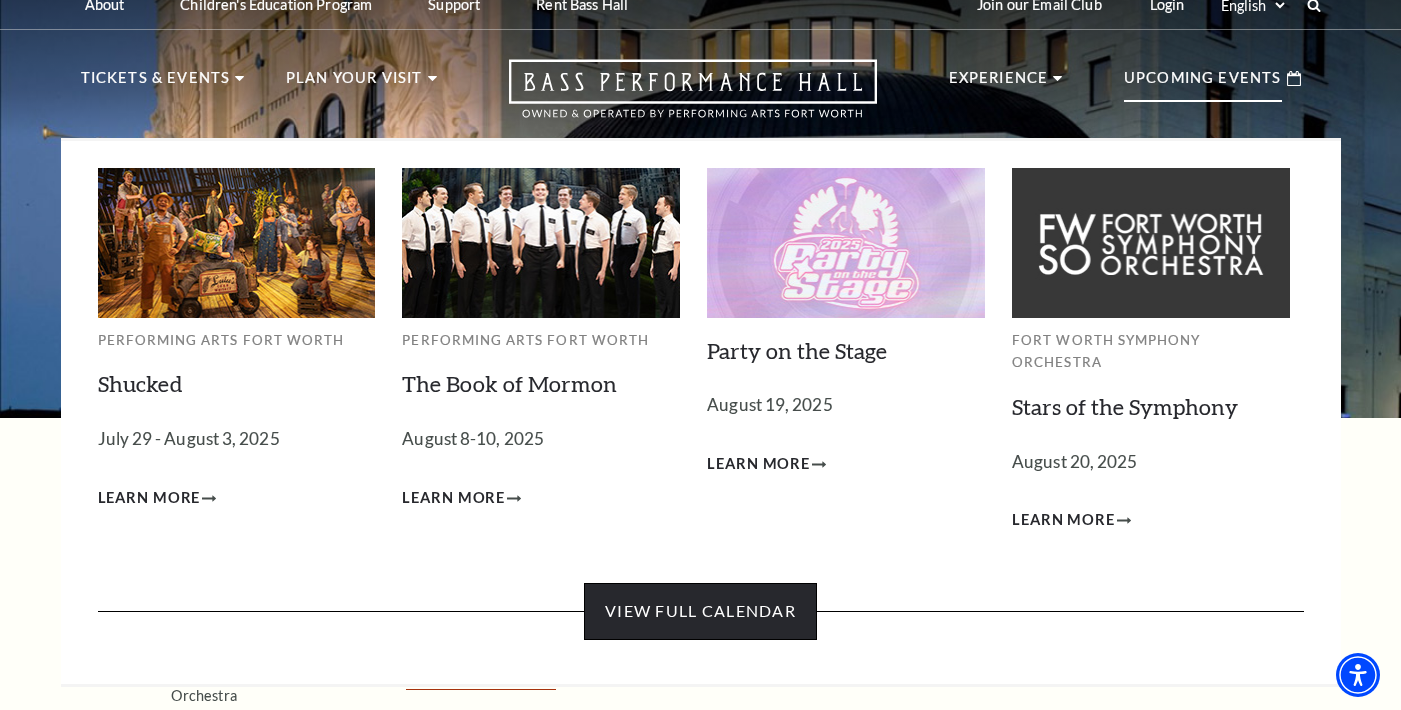 click on "View Full Calendar" at bounding box center [700, 611] 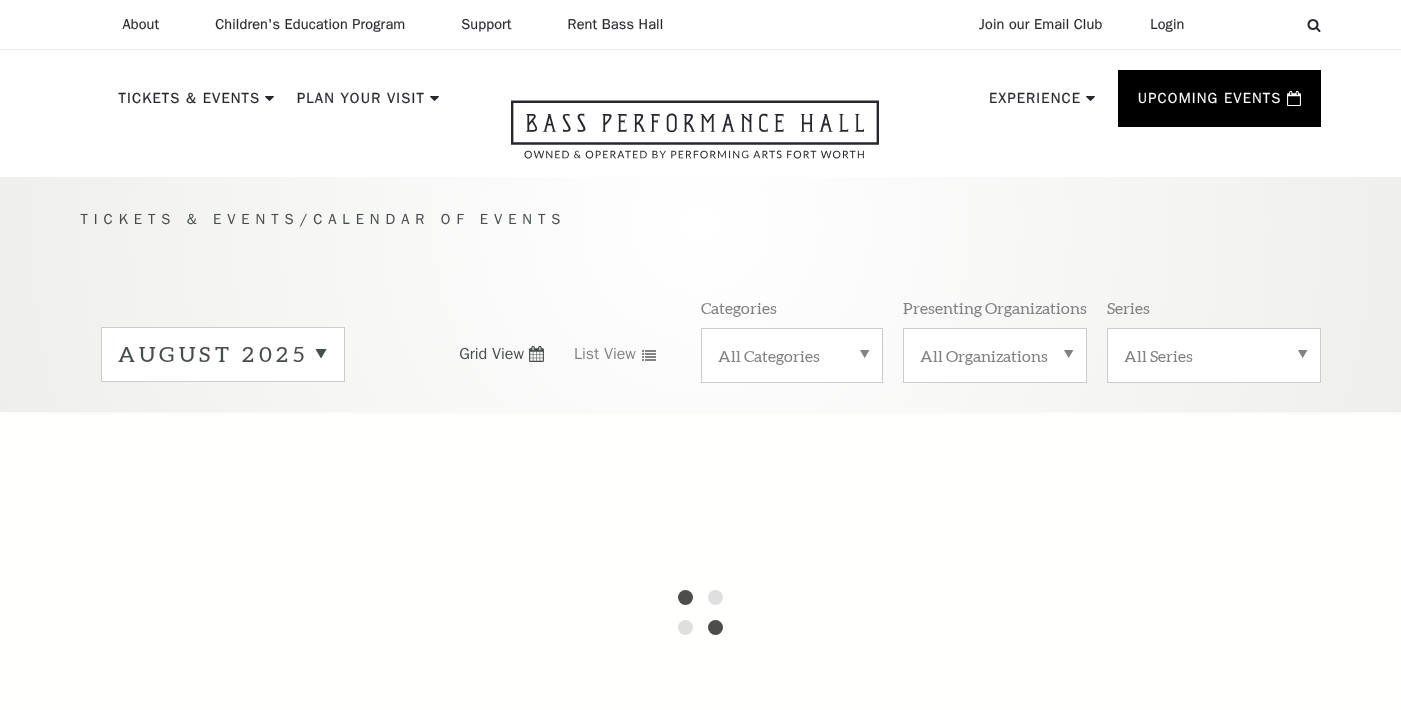 click on "Wednesday" at bounding box center (700, 960) 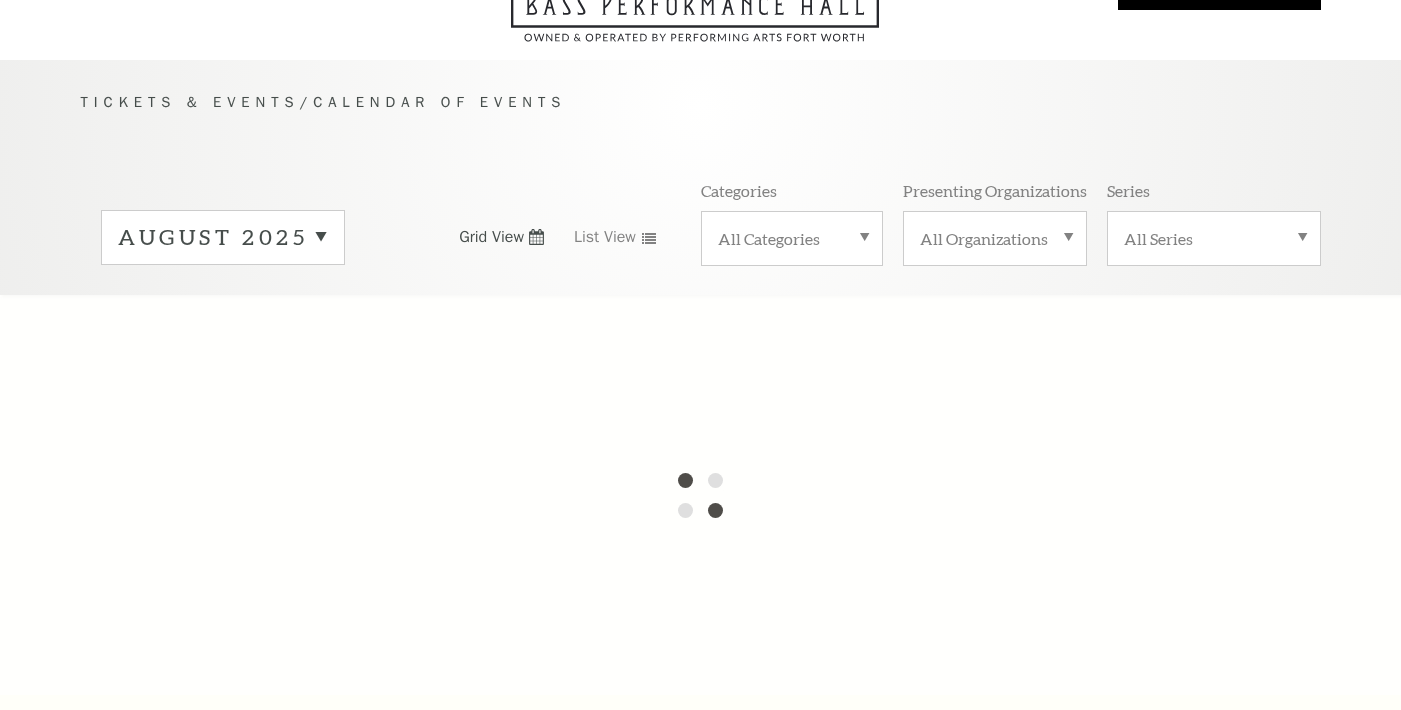 scroll, scrollTop: 0, scrollLeft: 0, axis: both 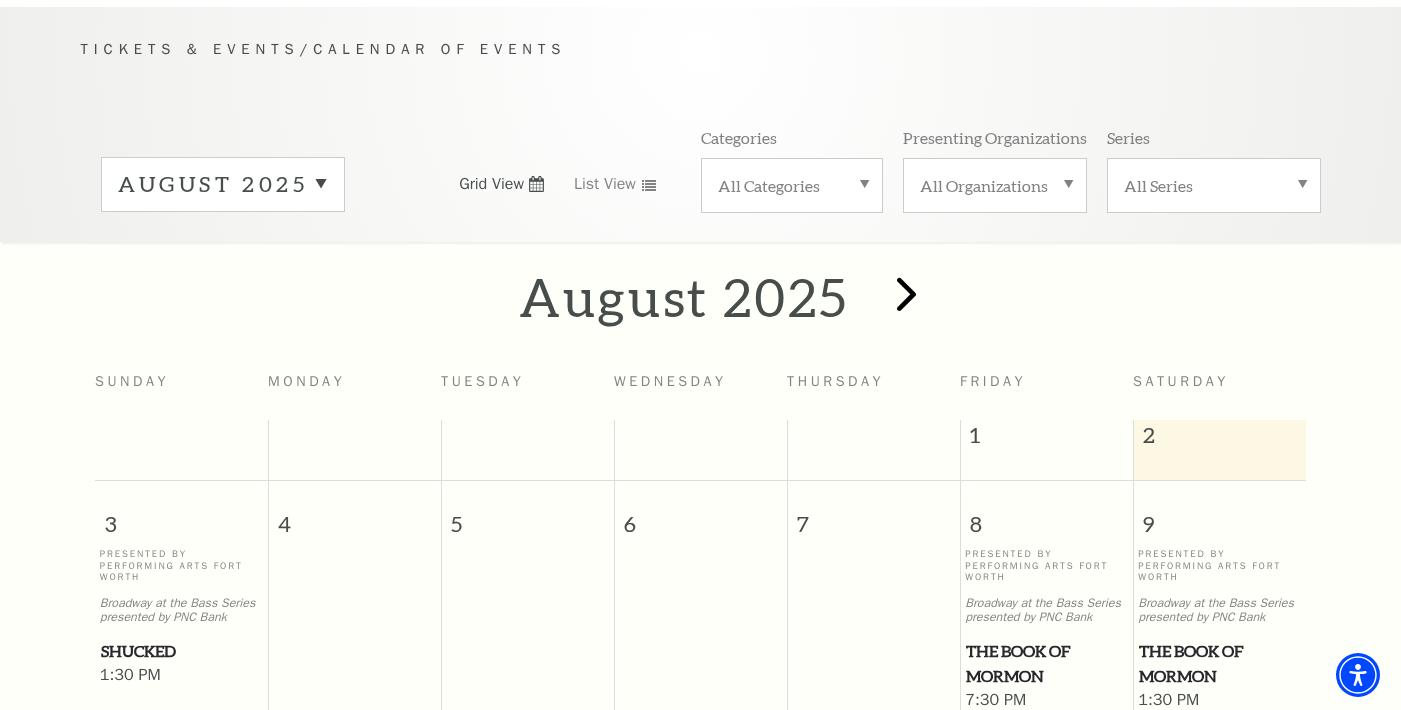 click at bounding box center (906, 293) 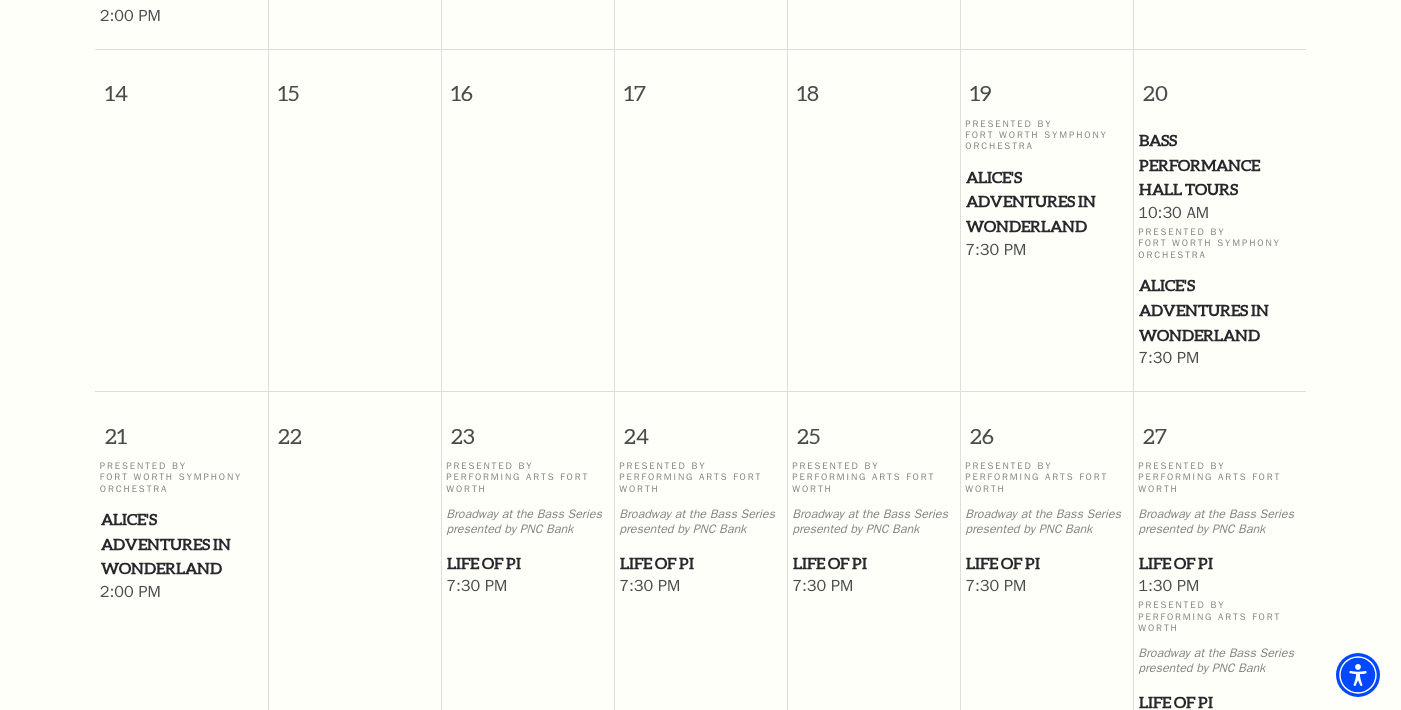 scroll, scrollTop: 981, scrollLeft: 0, axis: vertical 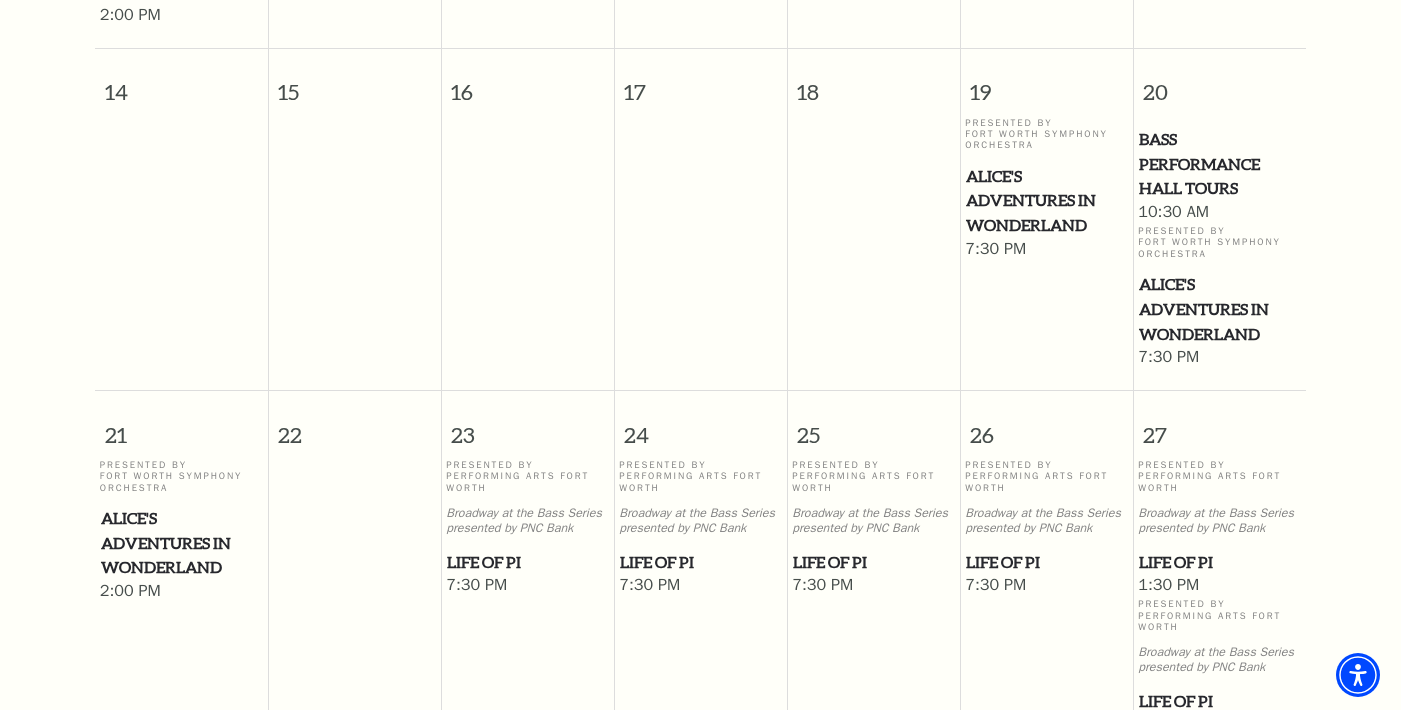 click on "Life of Pi" at bounding box center [700, 562] 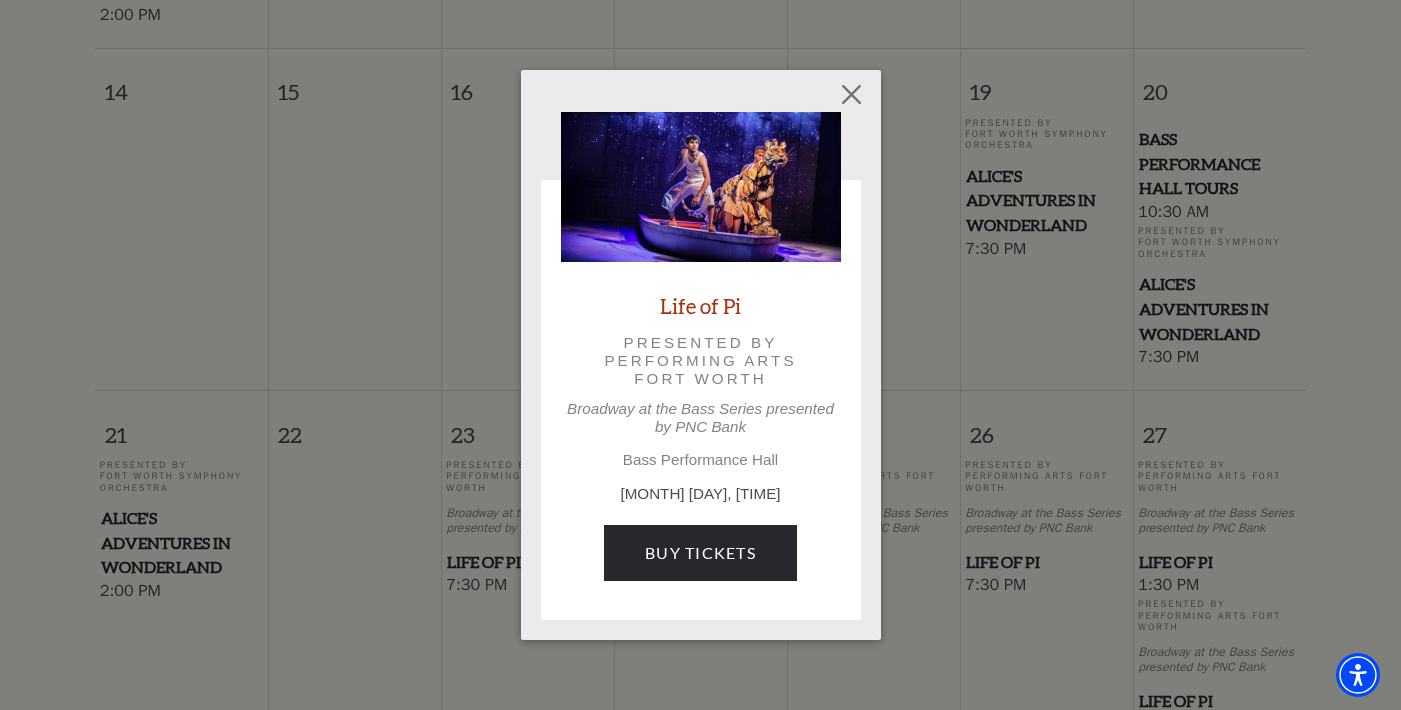 click on "Buy Tickets" at bounding box center [700, 553] 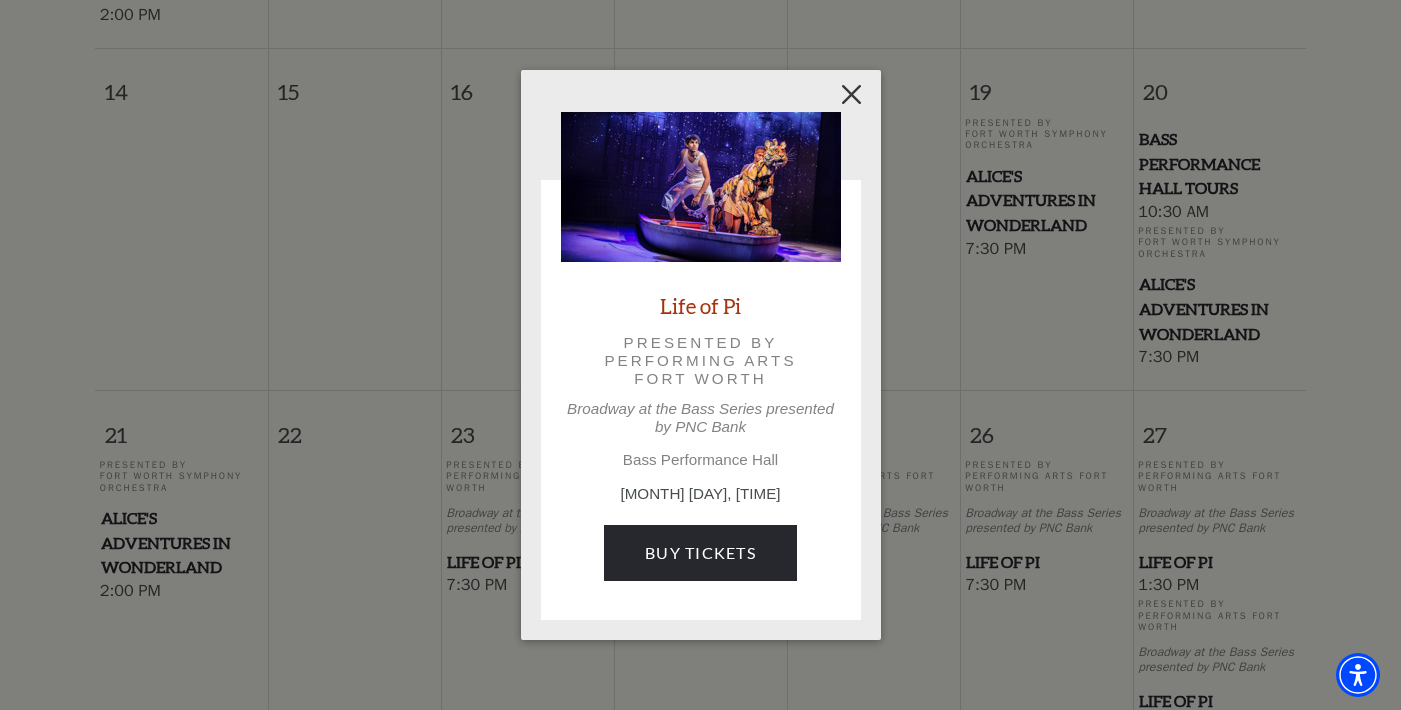 click at bounding box center [851, 94] 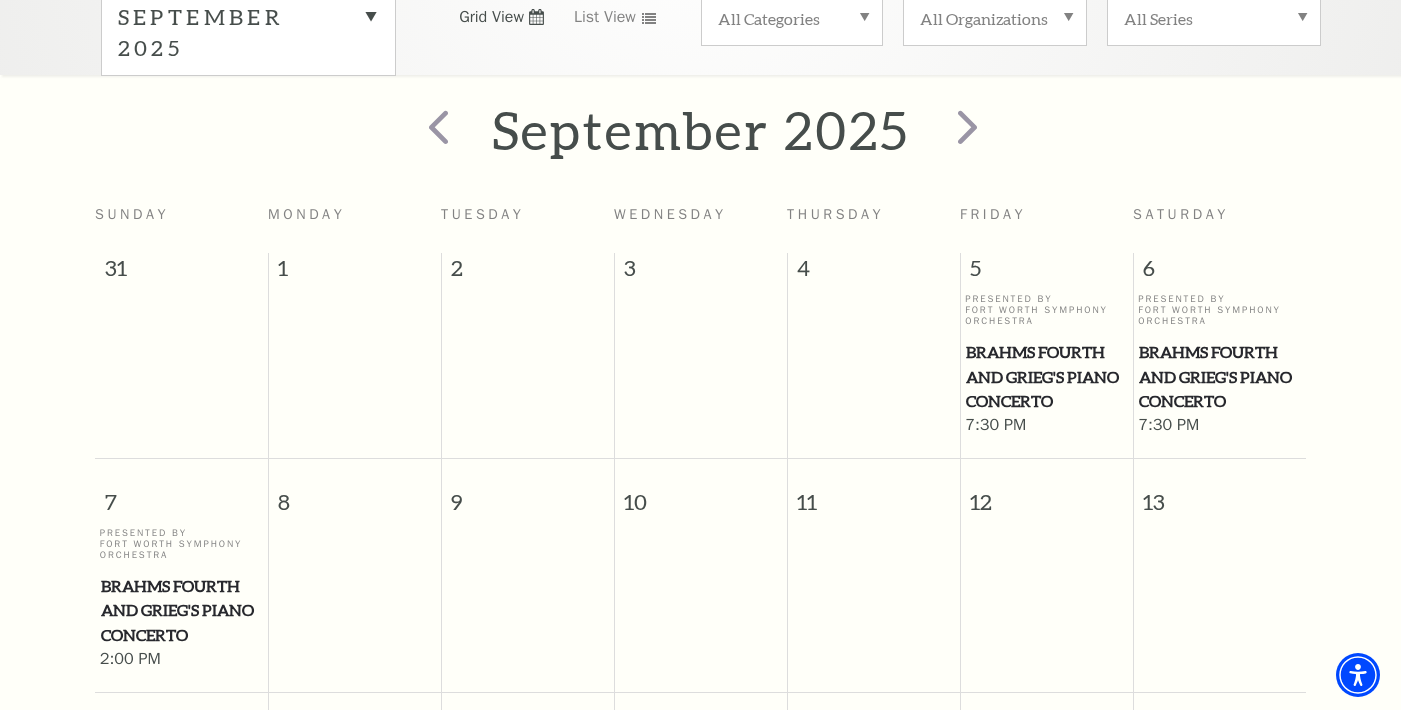 scroll, scrollTop: 320, scrollLeft: 0, axis: vertical 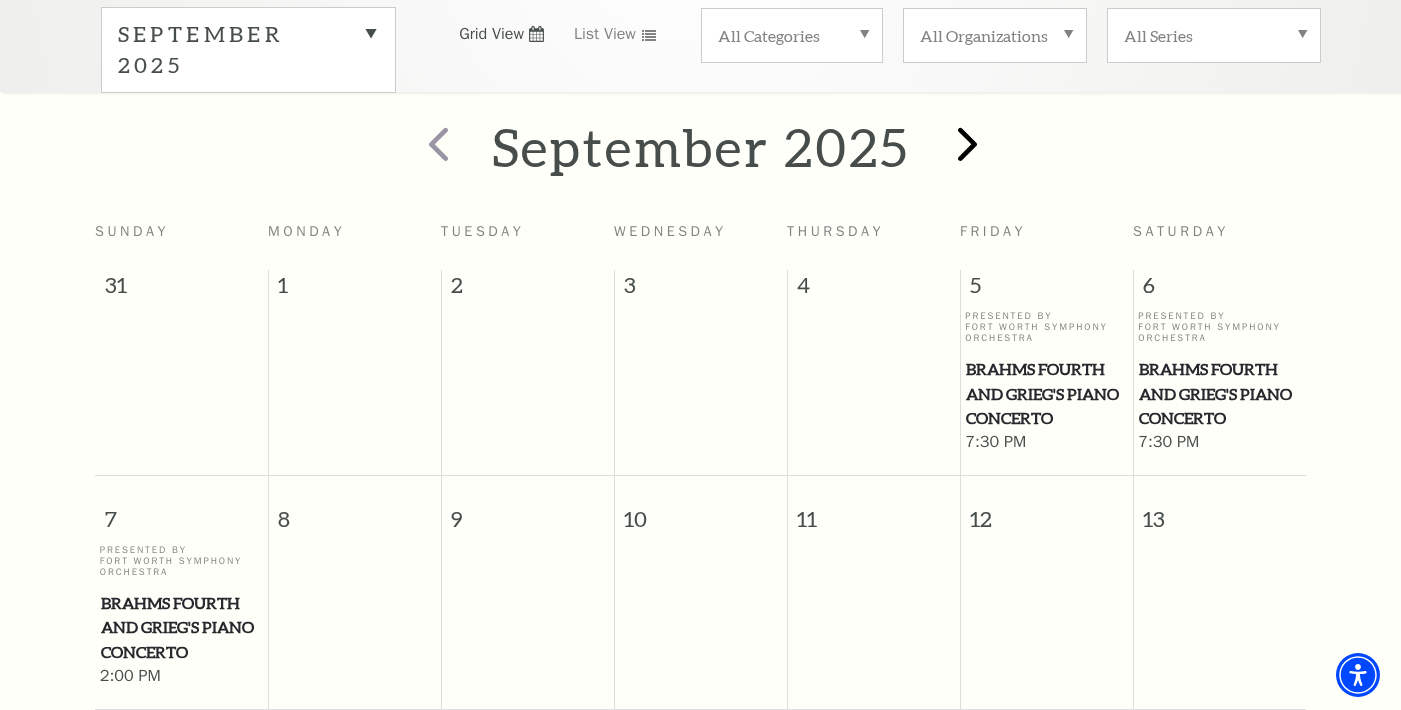 click at bounding box center [967, 143] 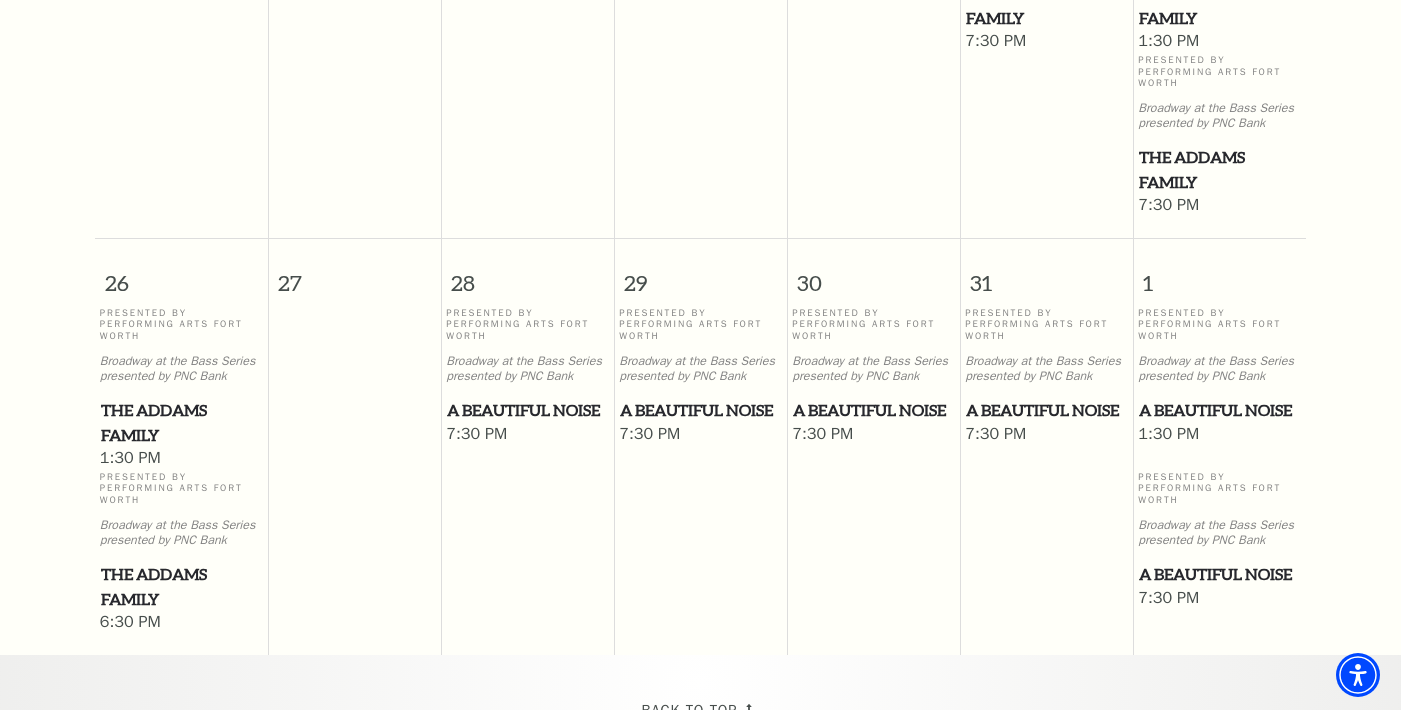 scroll, scrollTop: 1535, scrollLeft: 0, axis: vertical 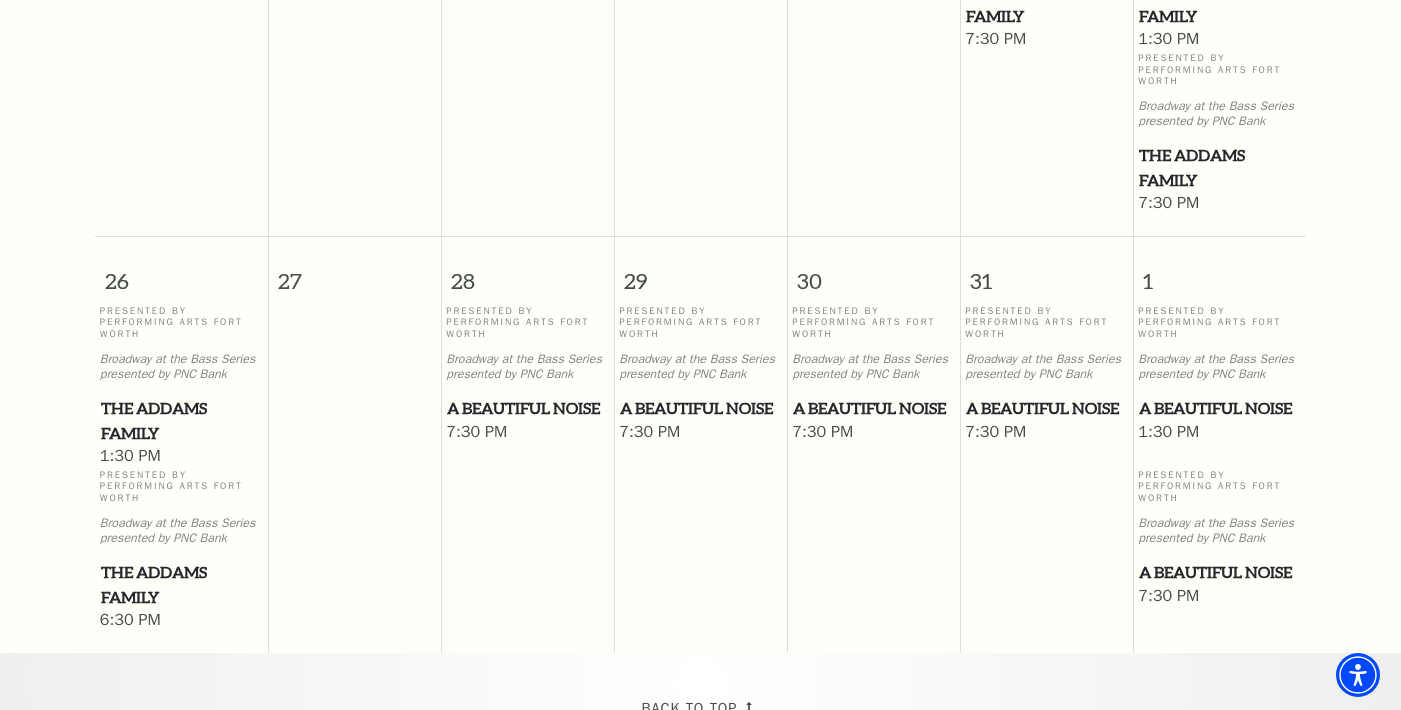 click on "A Beautiful Noise" at bounding box center (527, 408) 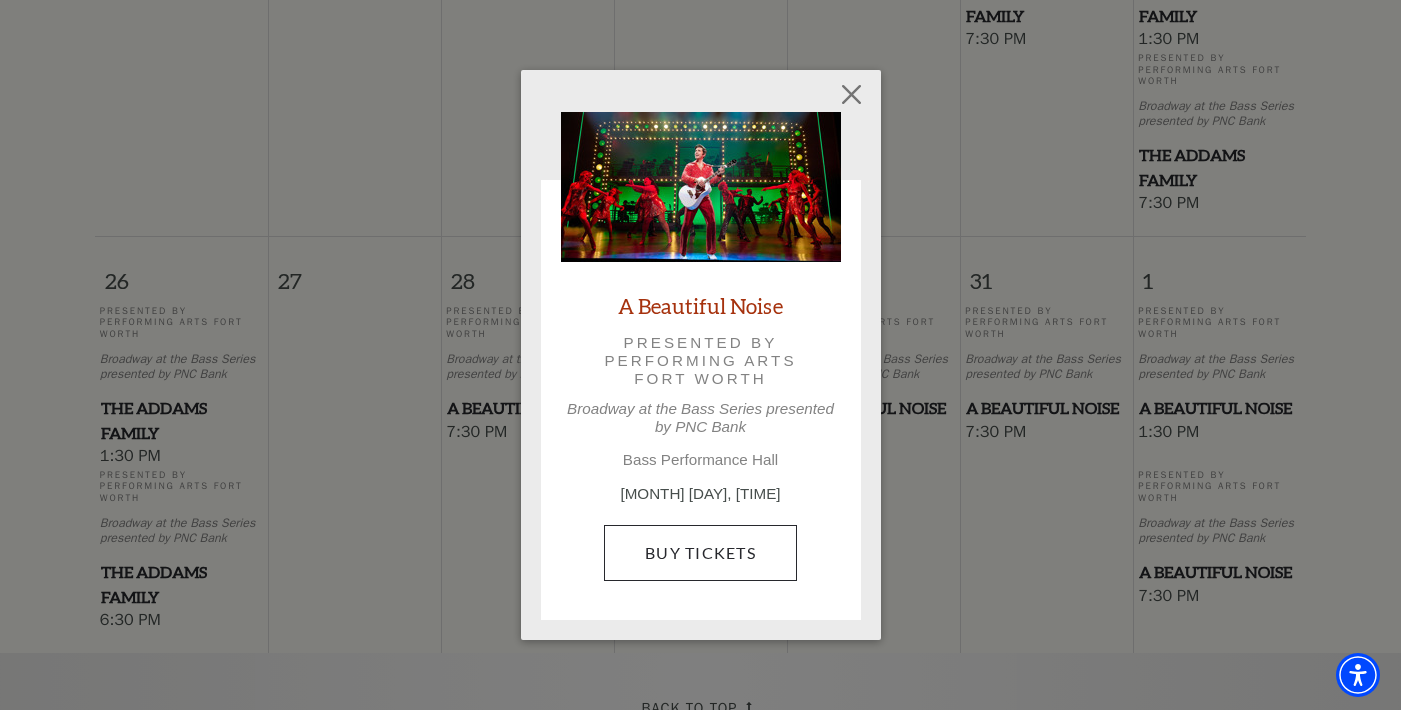click on "Buy Tickets" at bounding box center [700, 553] 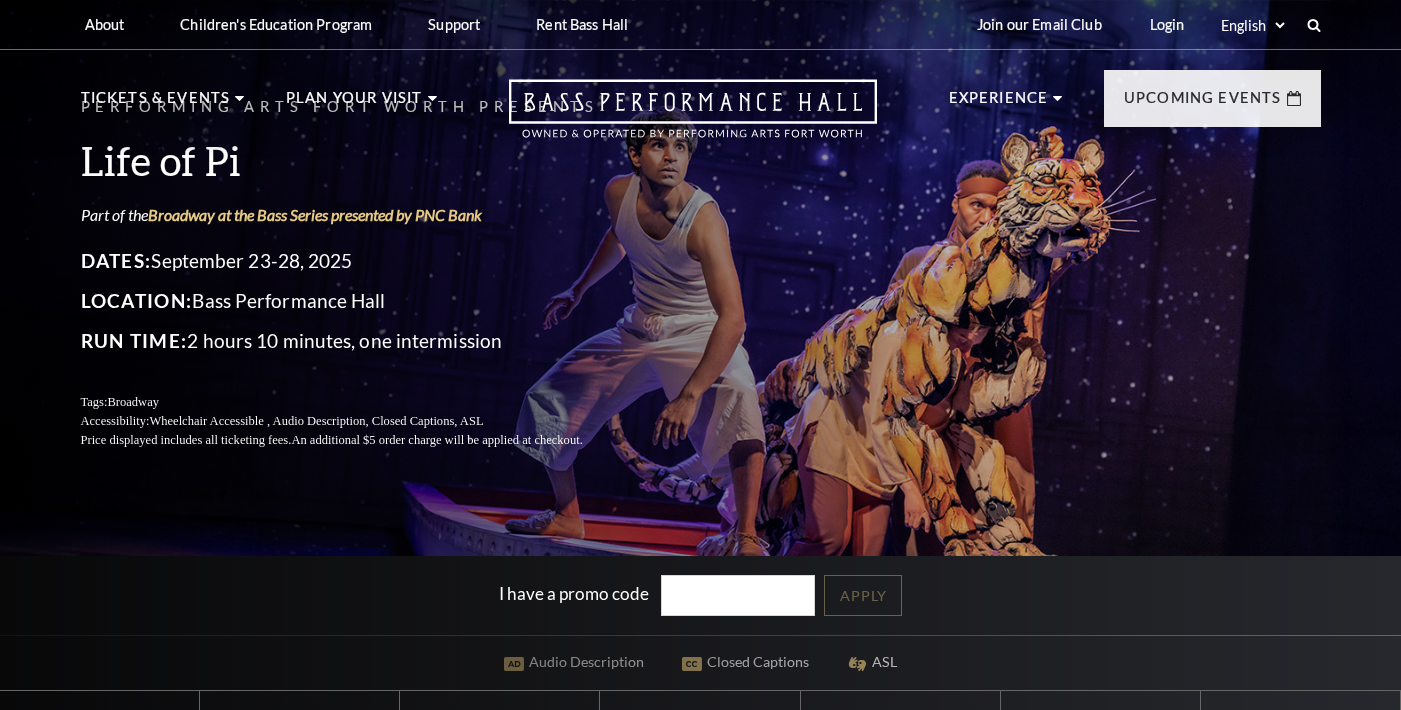 scroll, scrollTop: 0, scrollLeft: 0, axis: both 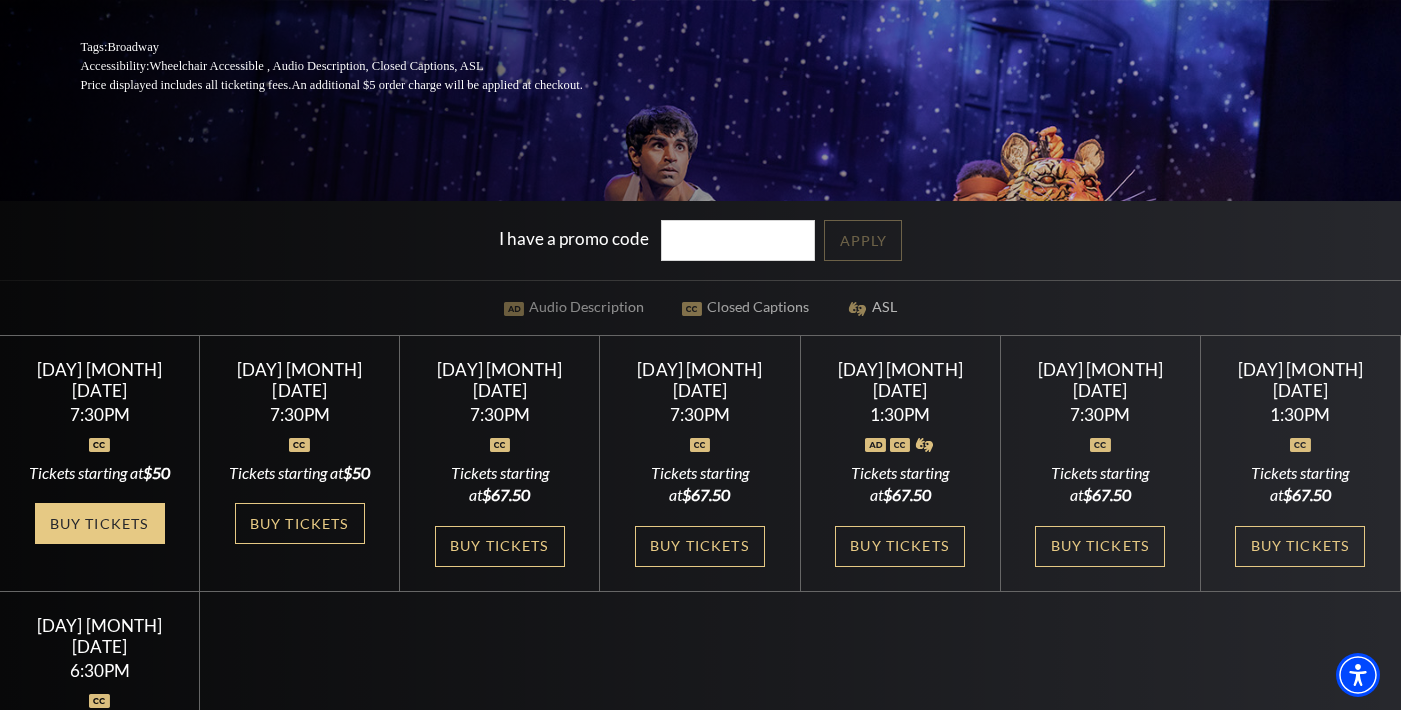 click on "Buy Tickets" at bounding box center [100, 523] 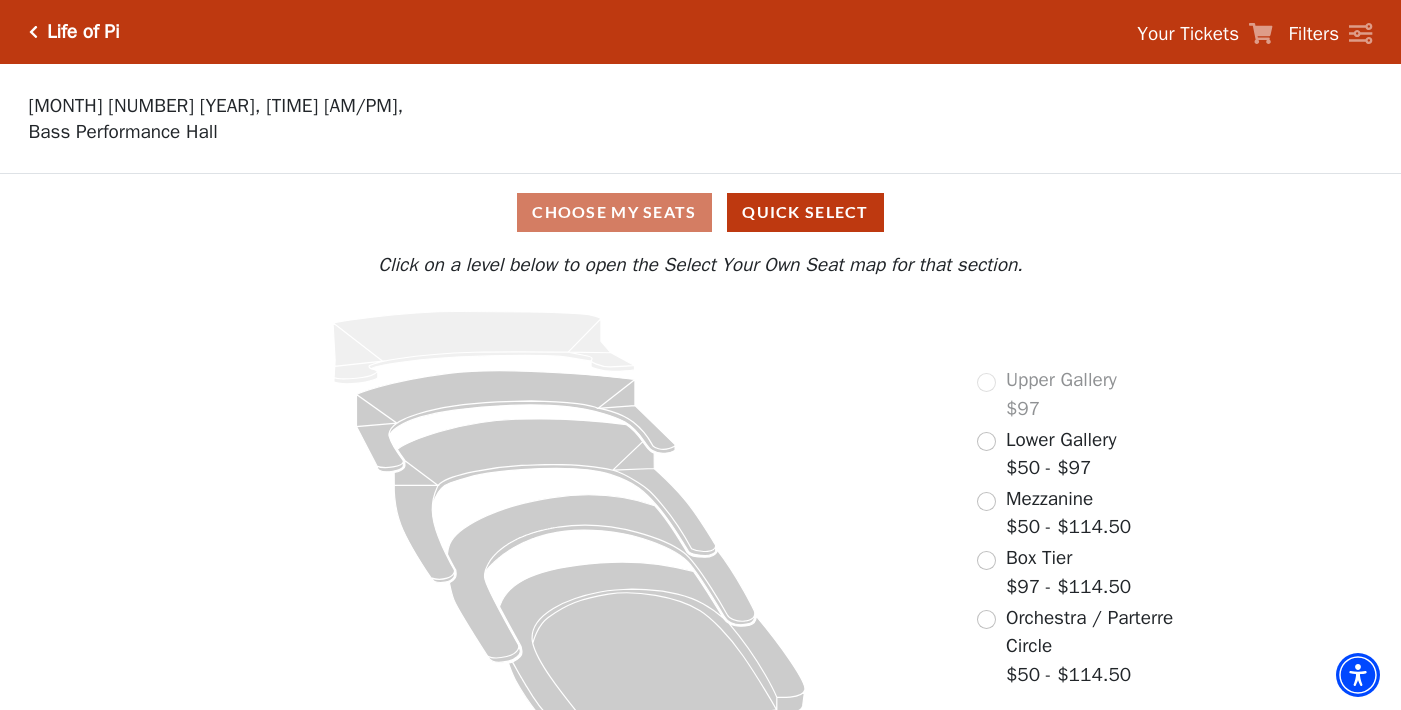 scroll, scrollTop: 0, scrollLeft: 0, axis: both 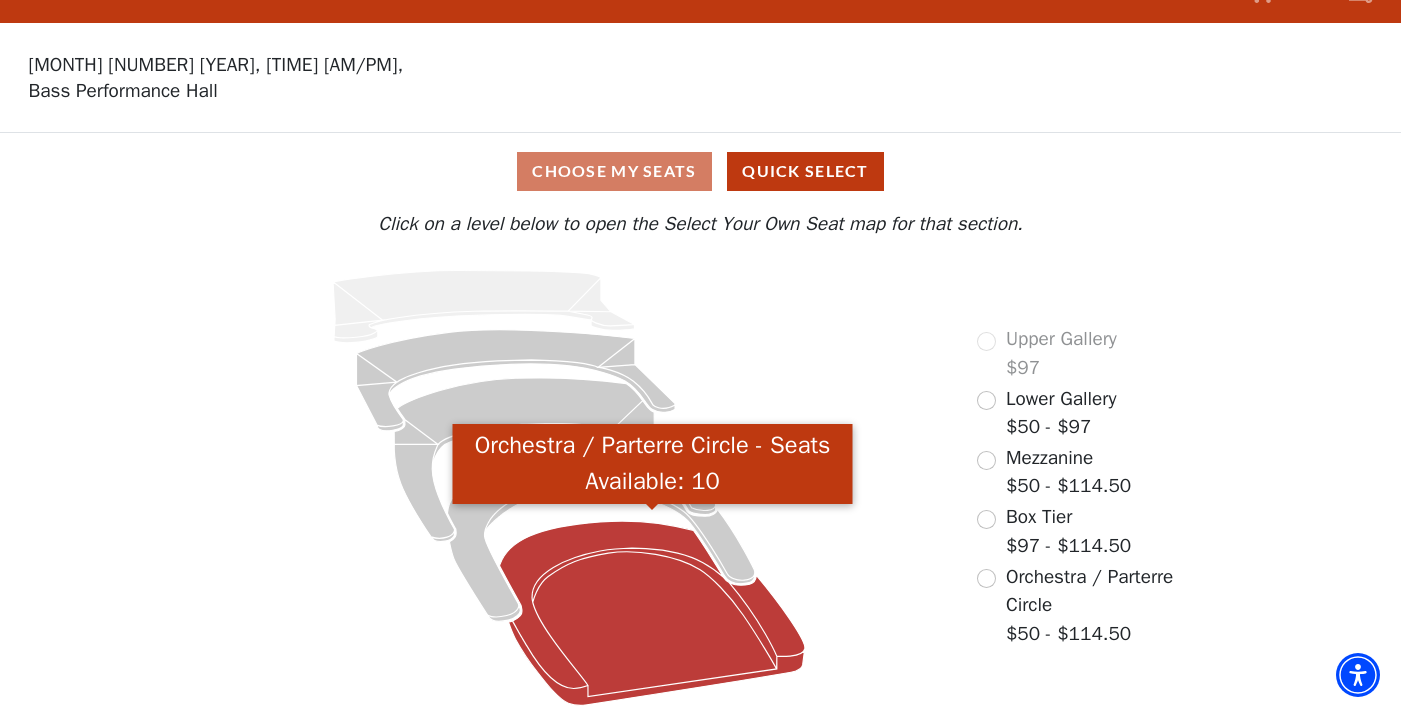 click 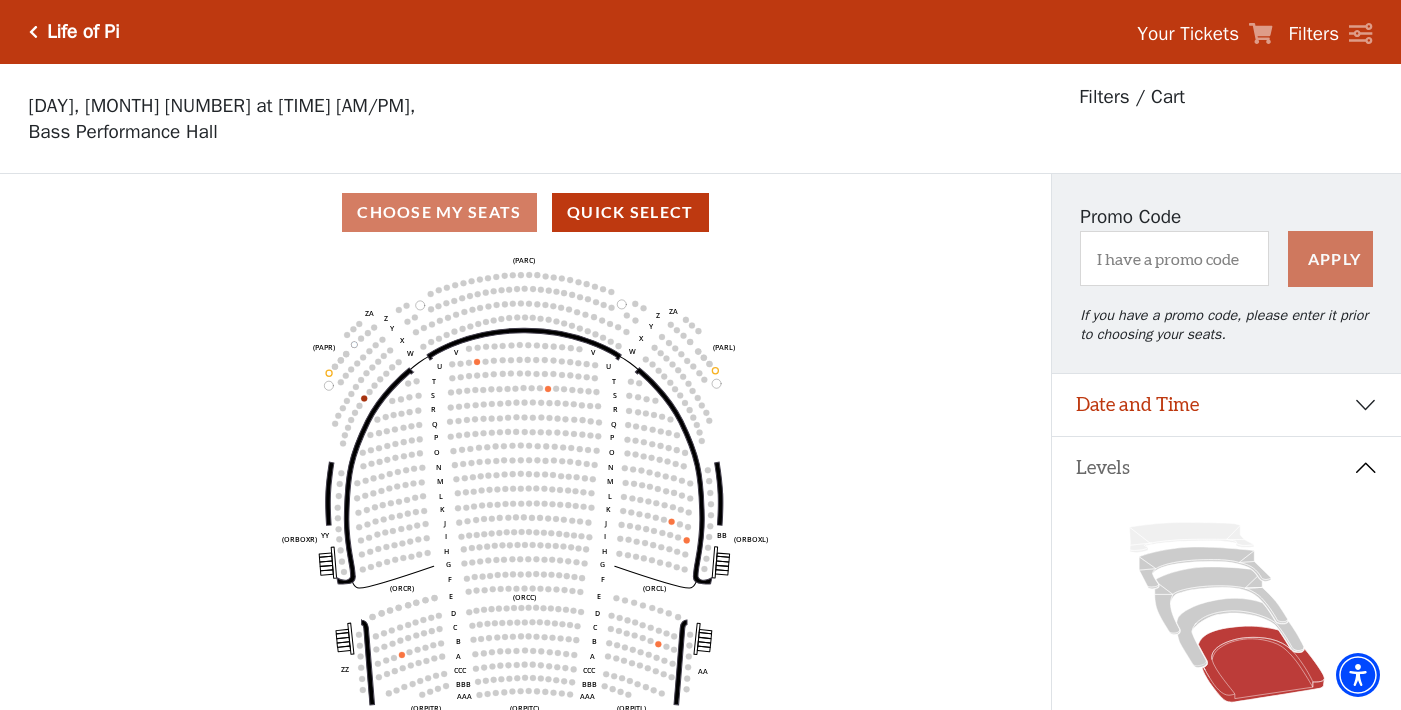 scroll, scrollTop: 0, scrollLeft: 0, axis: both 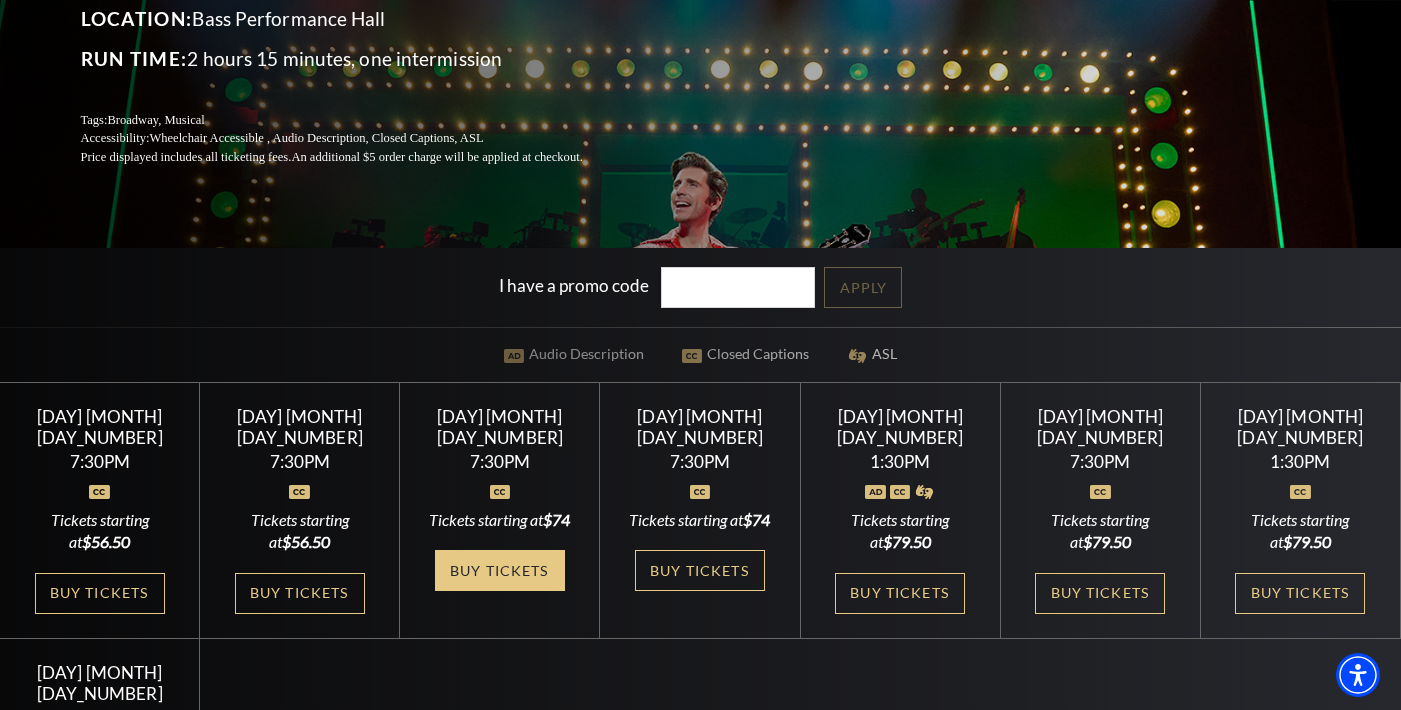 click on "Buy Tickets" at bounding box center [500, 570] 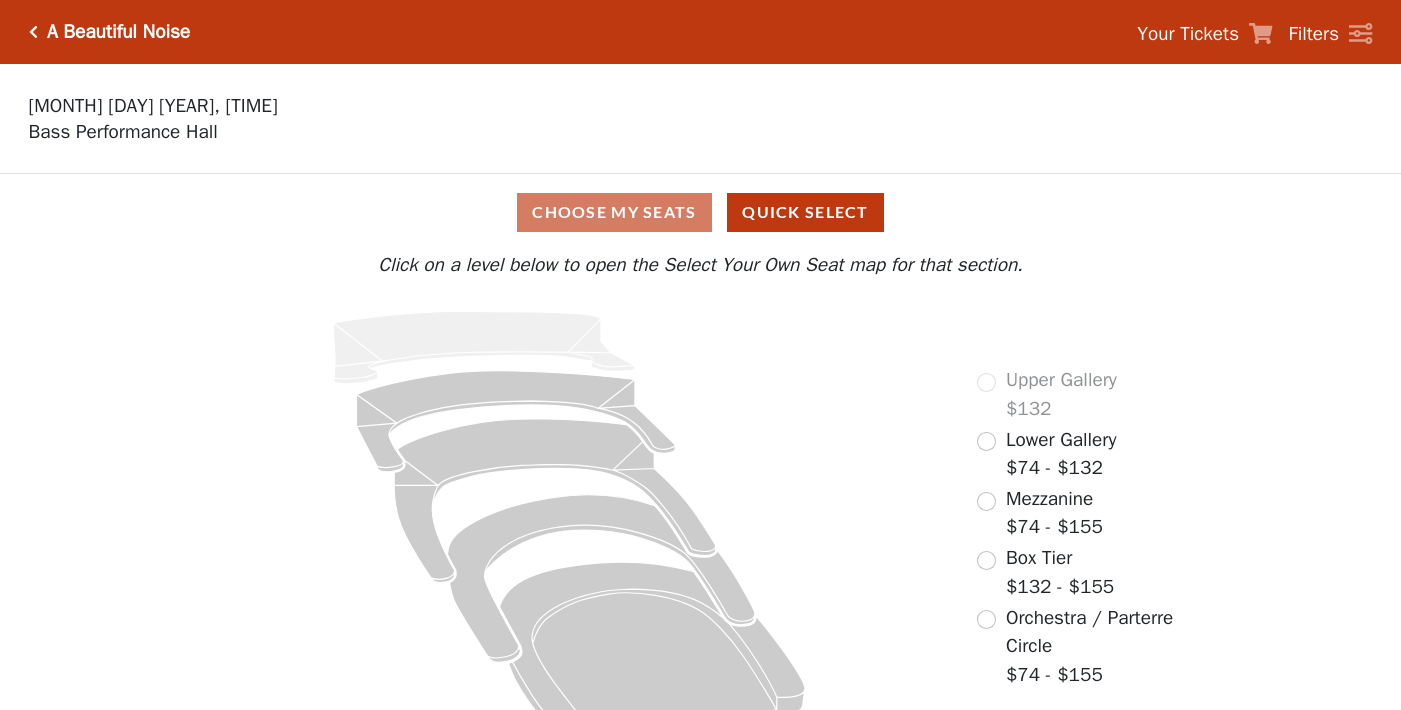 scroll, scrollTop: 0, scrollLeft: 0, axis: both 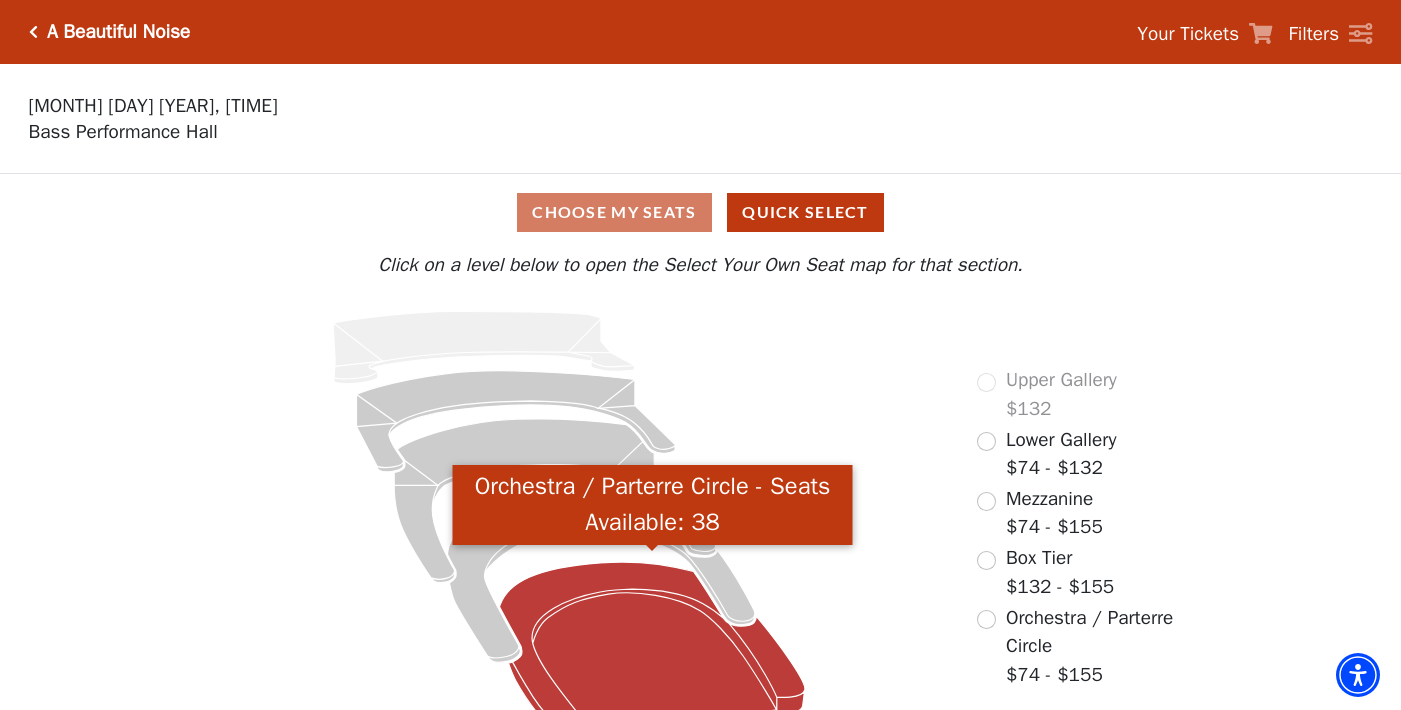 click 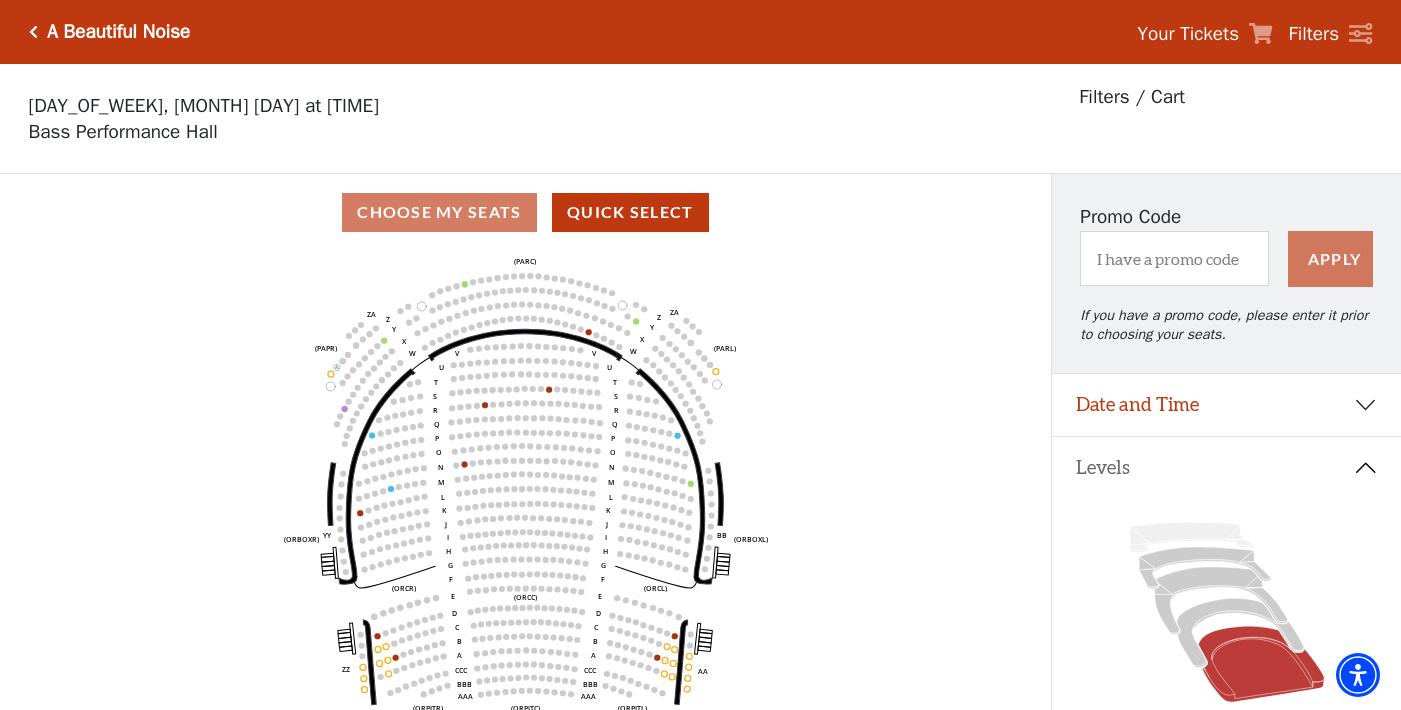 scroll, scrollTop: 93, scrollLeft: 0, axis: vertical 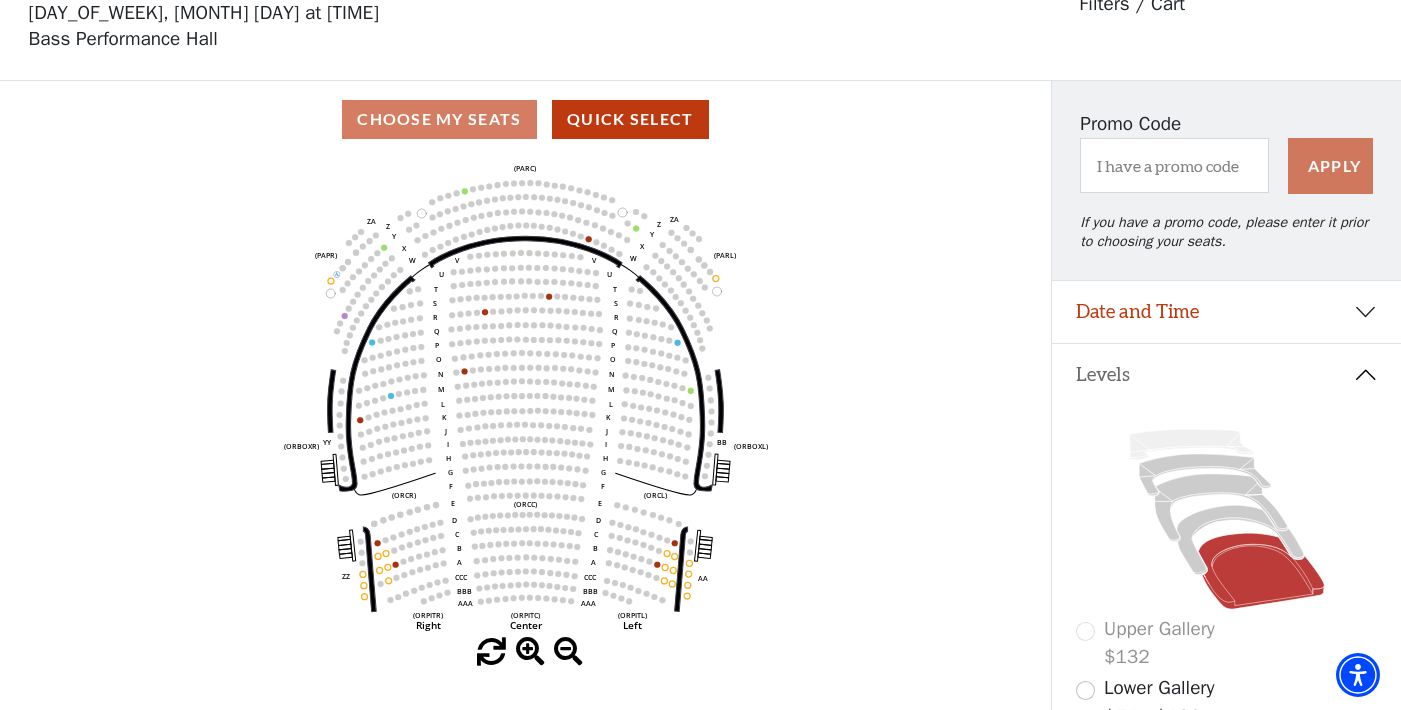 click on "Date and Time" at bounding box center [1226, 312] 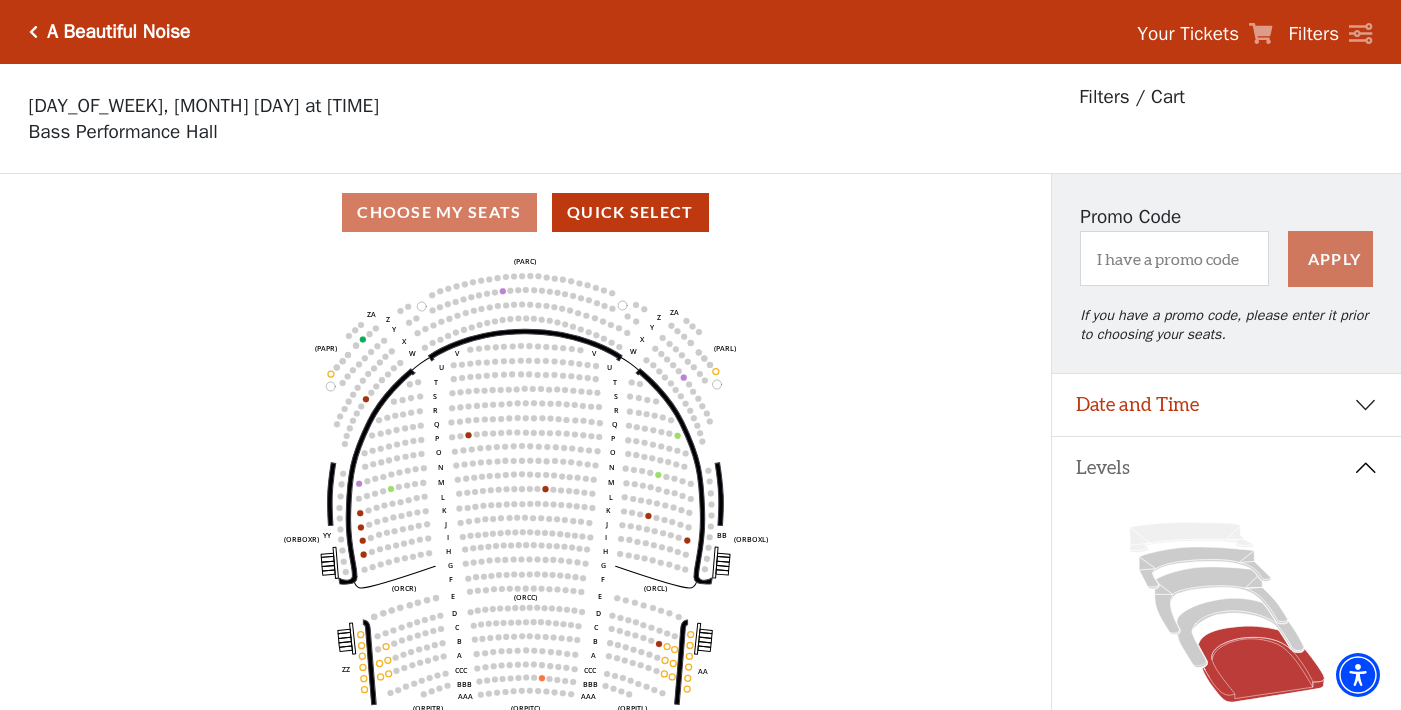 scroll, scrollTop: 93, scrollLeft: 0, axis: vertical 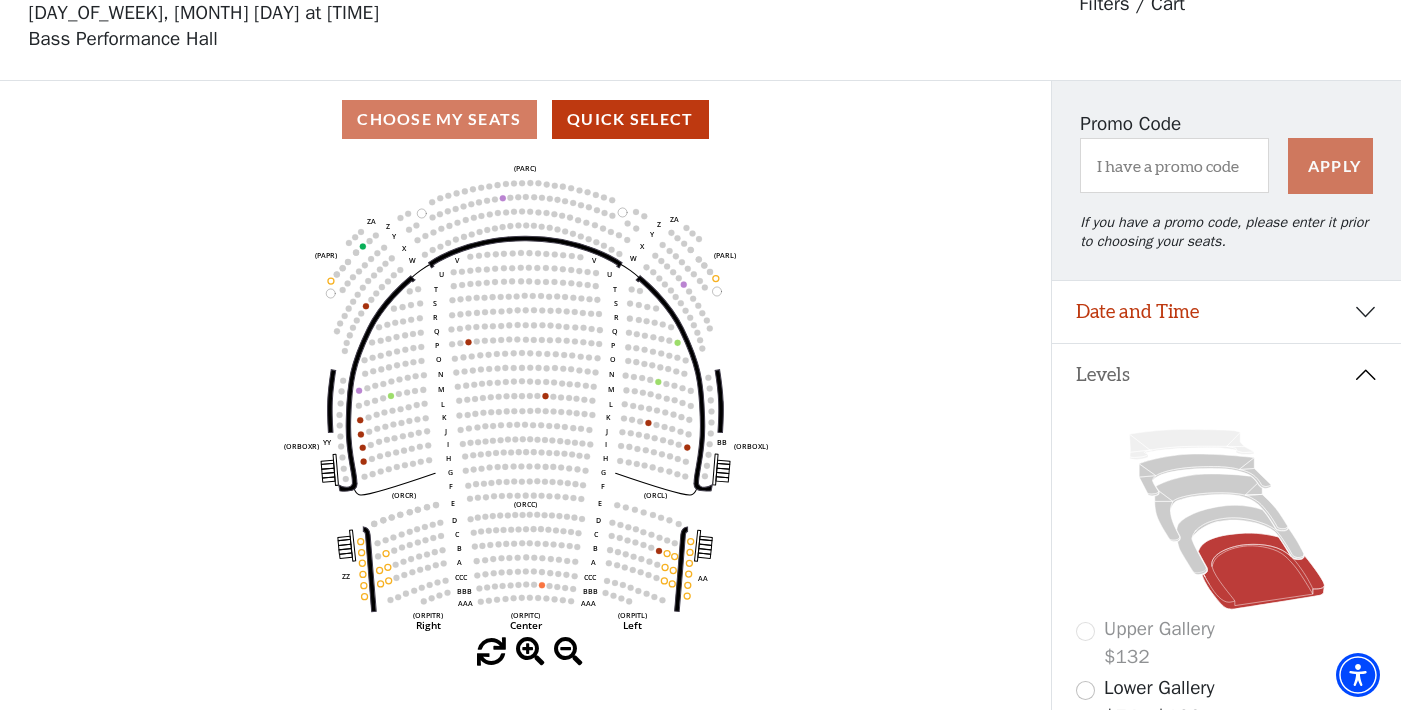 click on "Date and Time" at bounding box center (1226, 312) 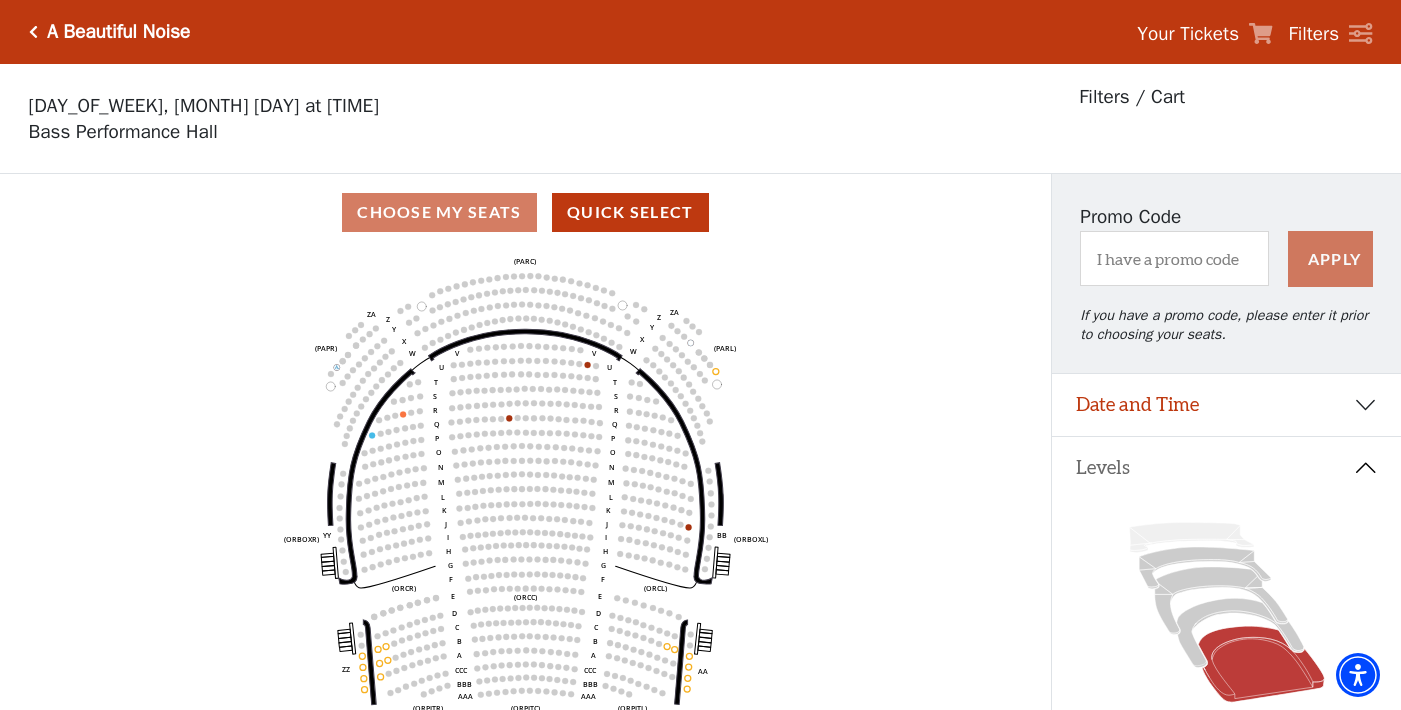 scroll, scrollTop: 93, scrollLeft: 0, axis: vertical 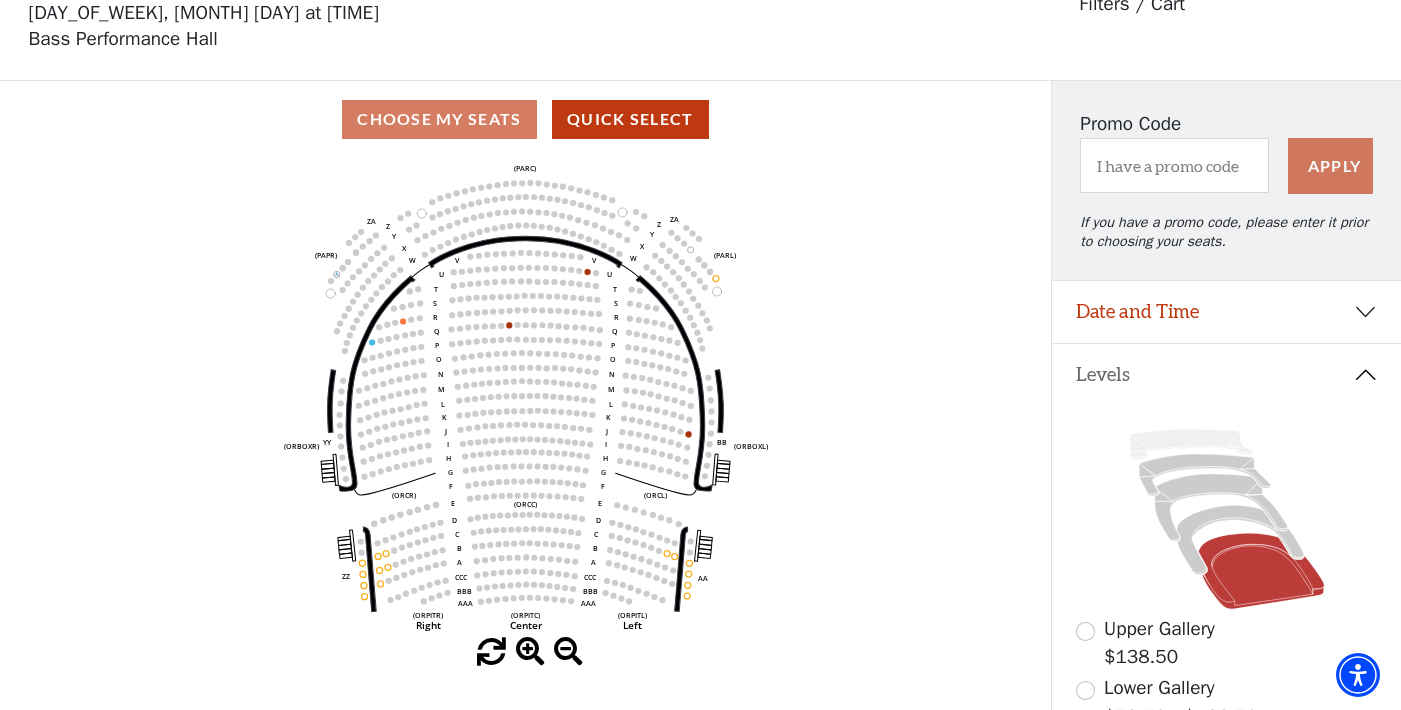 click on "Date and Time" at bounding box center (1226, 312) 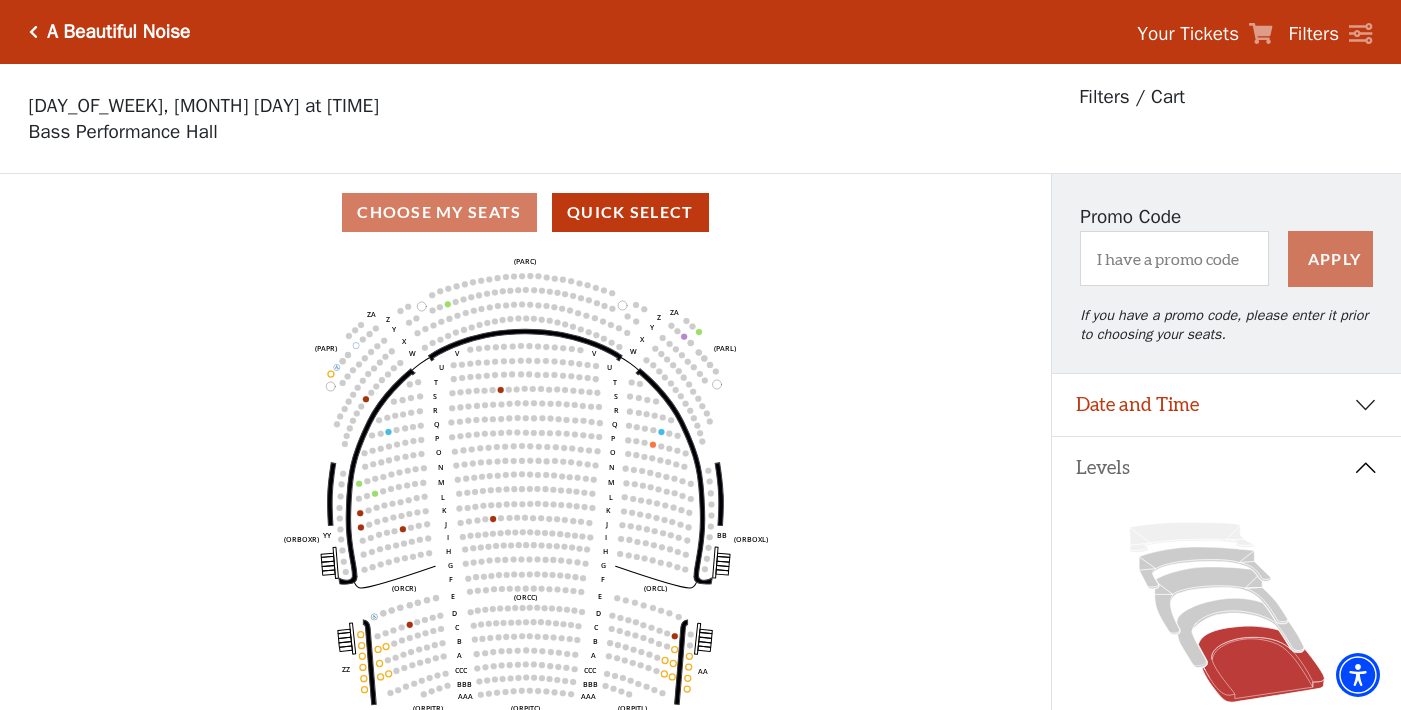 scroll, scrollTop: 93, scrollLeft: 0, axis: vertical 